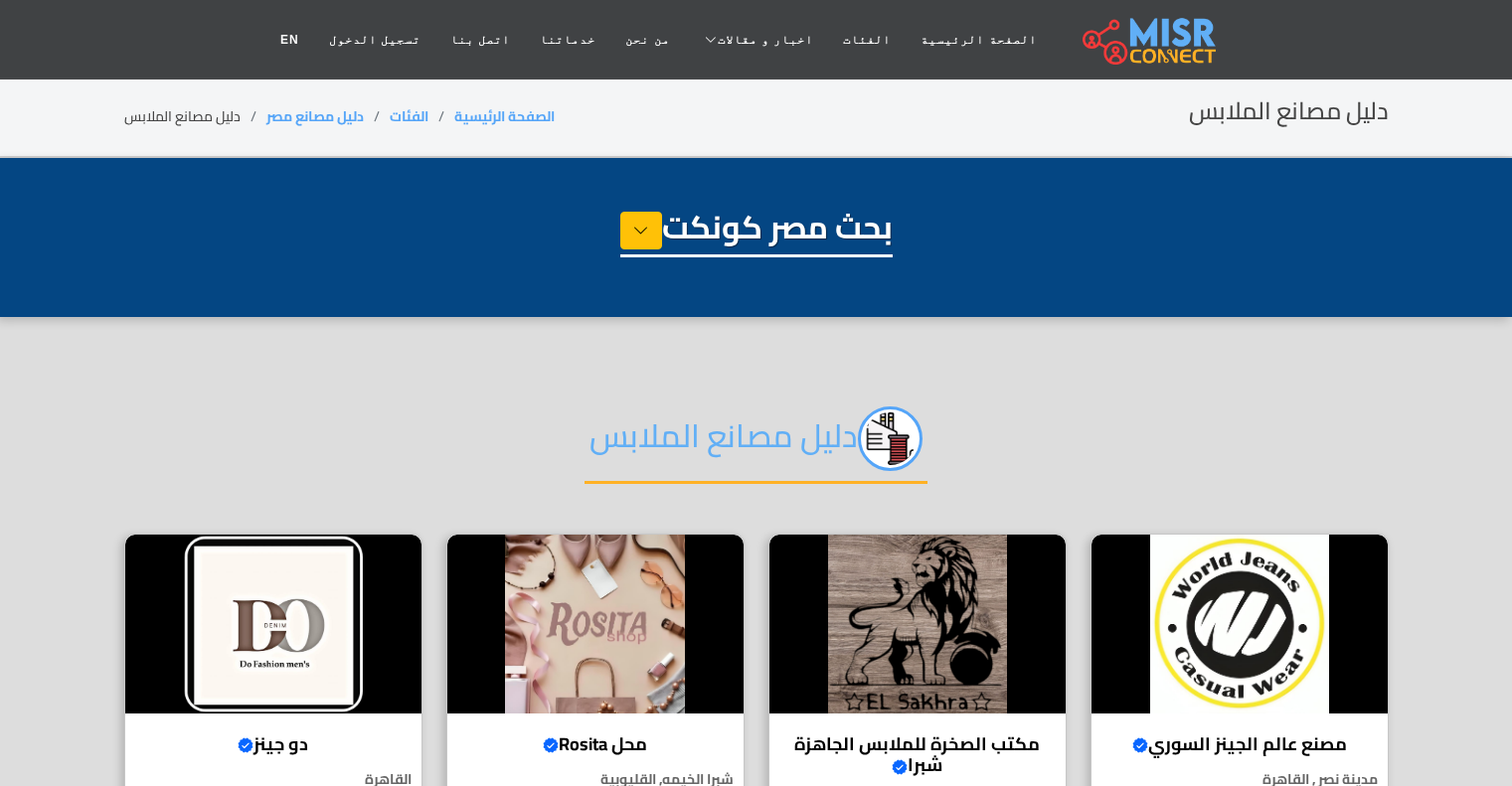 select on "**********" 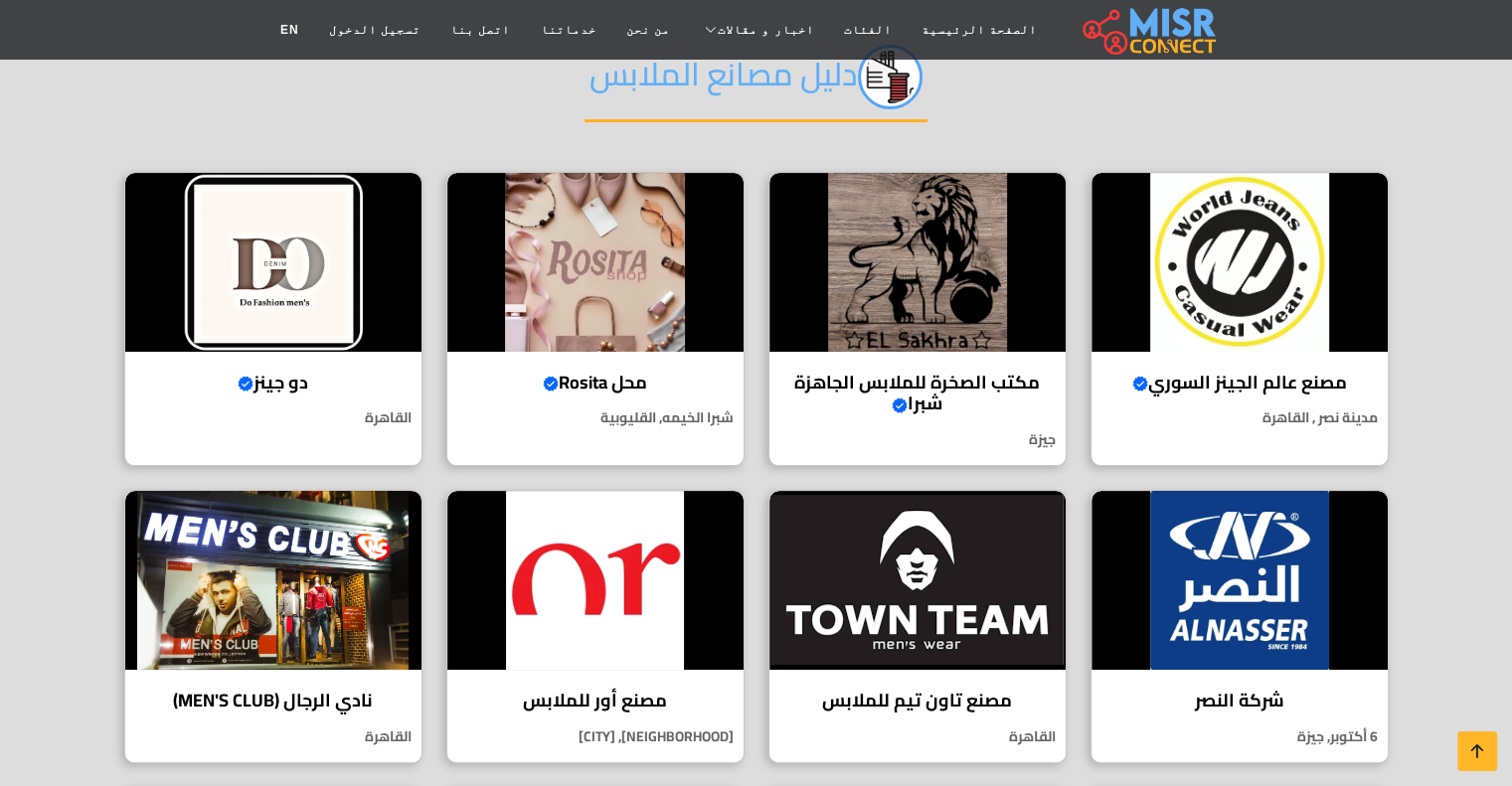 scroll, scrollTop: 361, scrollLeft: 0, axis: vertical 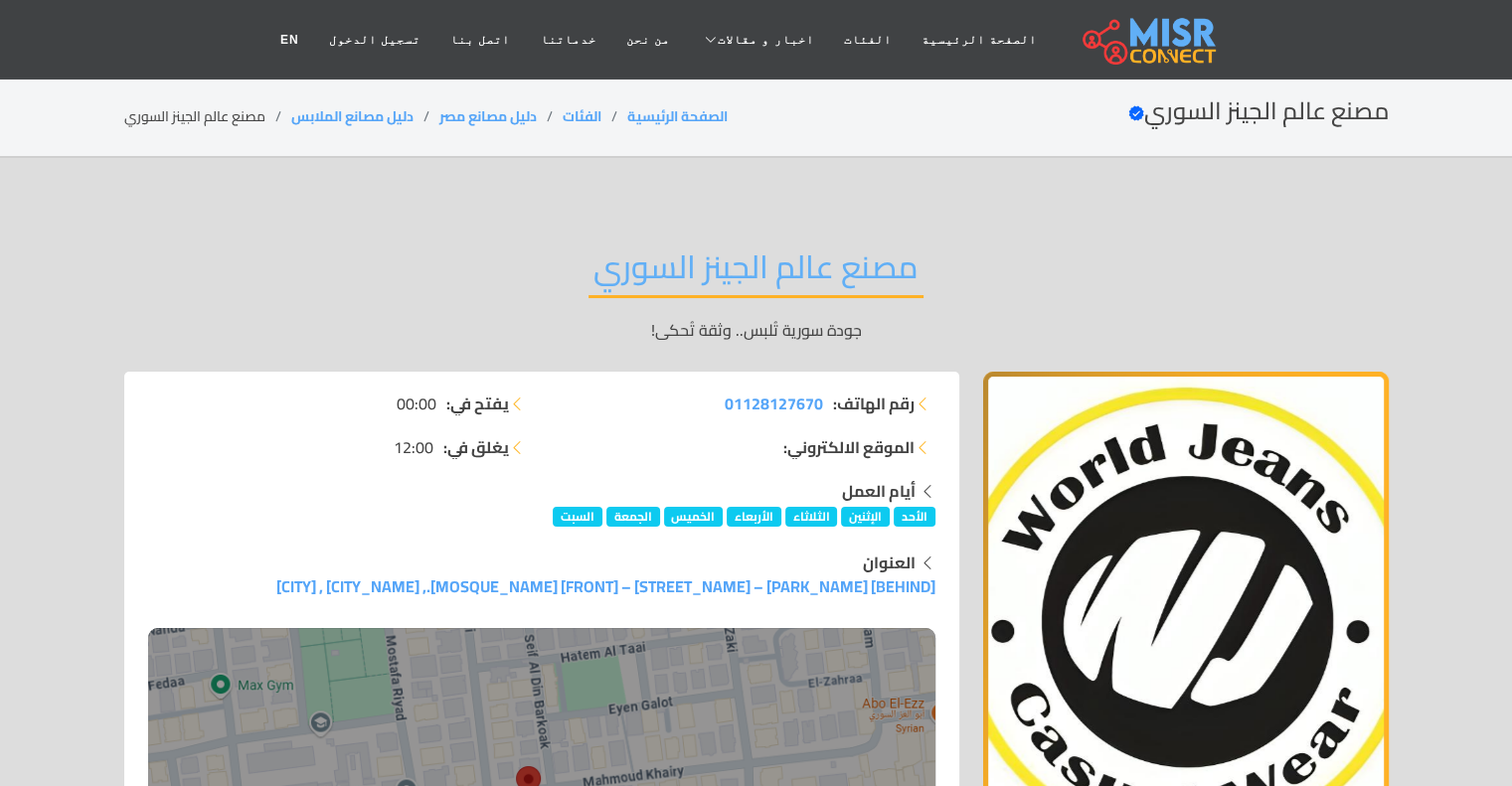 click on "مصنع عالم الجينز السوري
جودة سورية تُلبس.. وثقة تُحكى!" at bounding box center [756, 294] 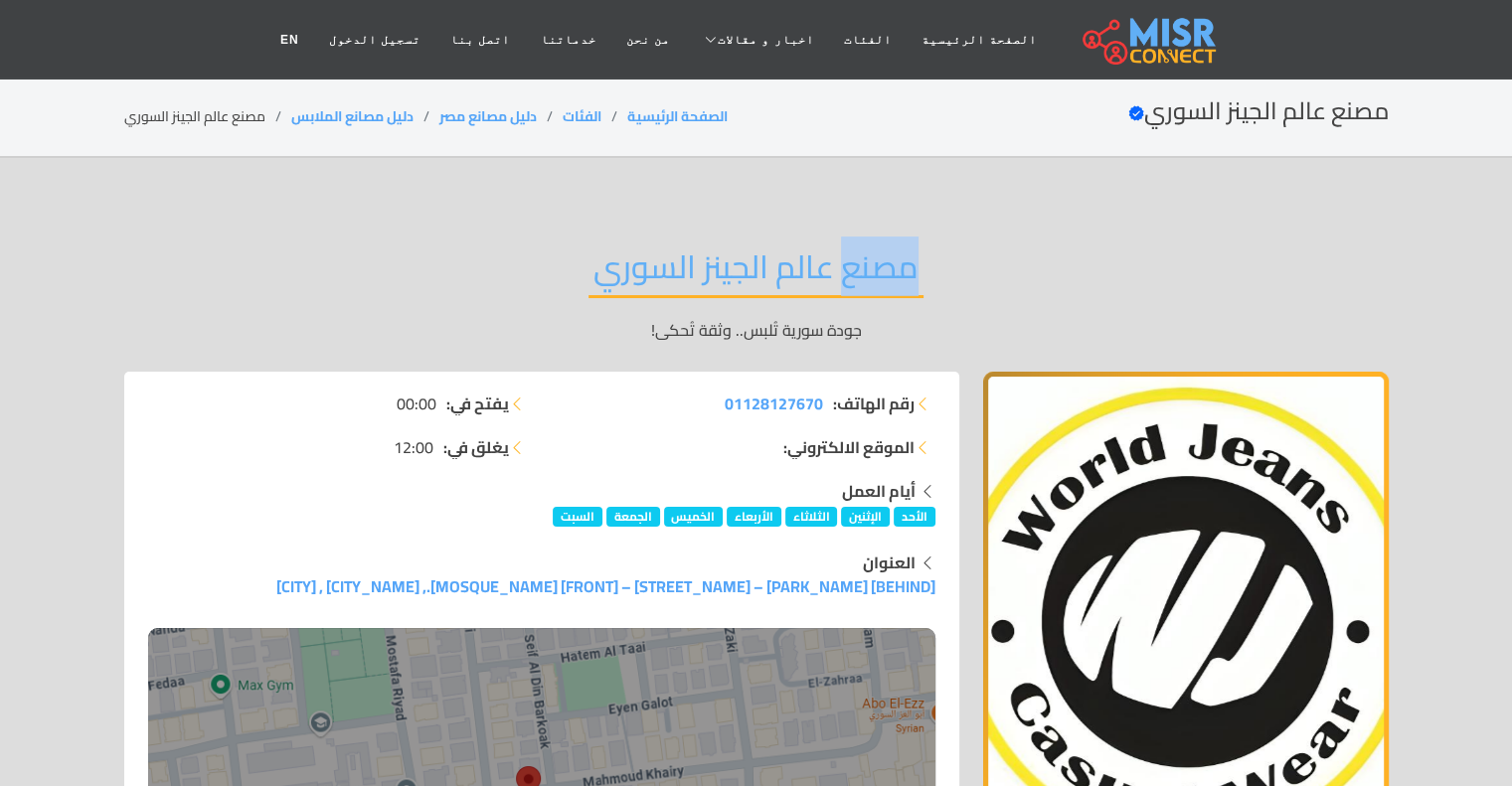 click on "مصنع عالم الجينز السوري
جودة سورية تُلبس.. وثقة تُحكى!" at bounding box center (756, 294) 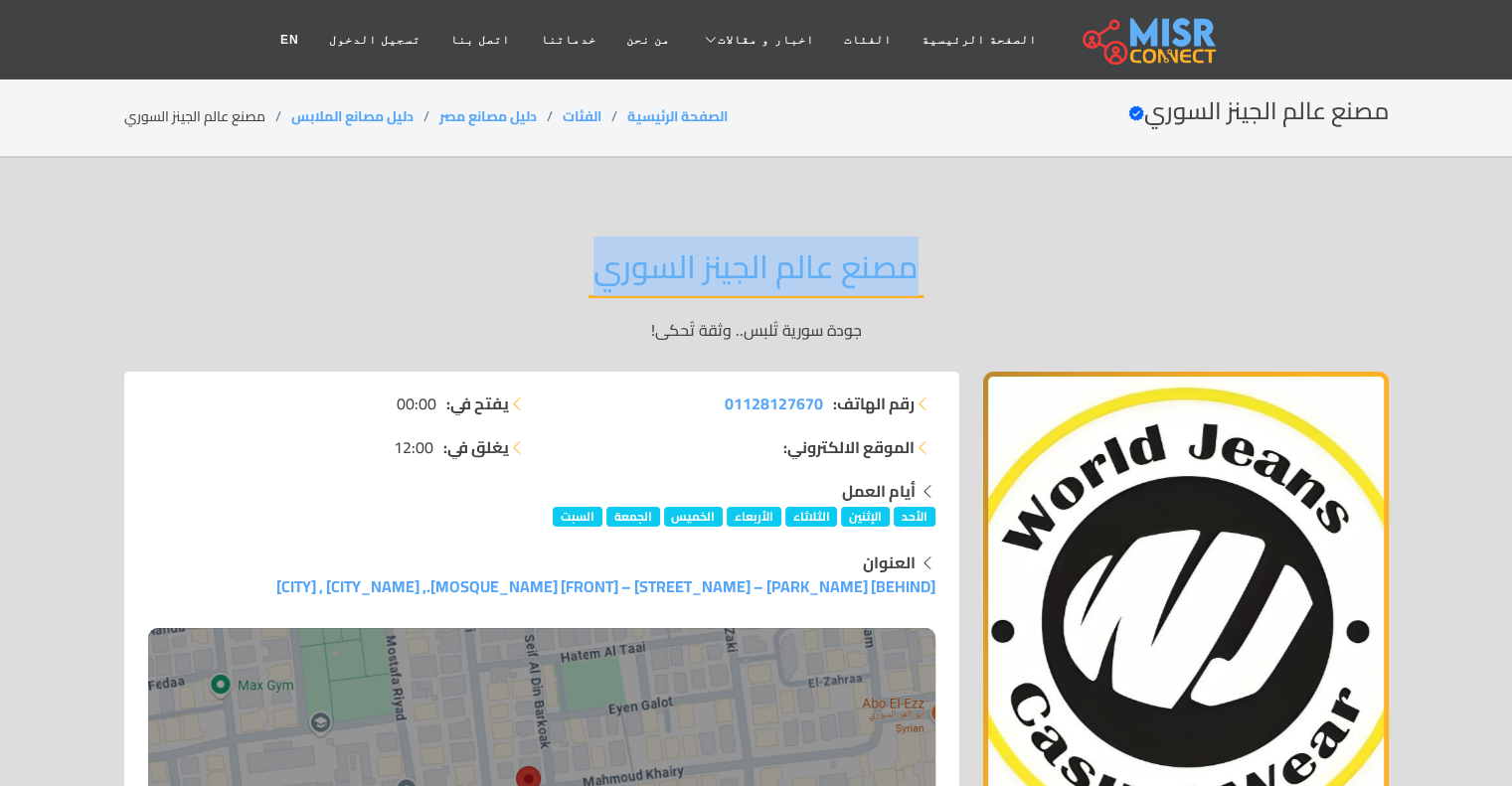 click on "مصنع عالم الجينز السوري
جودة سورية تُلبس.. وثقة تُحكى!" at bounding box center [756, 294] 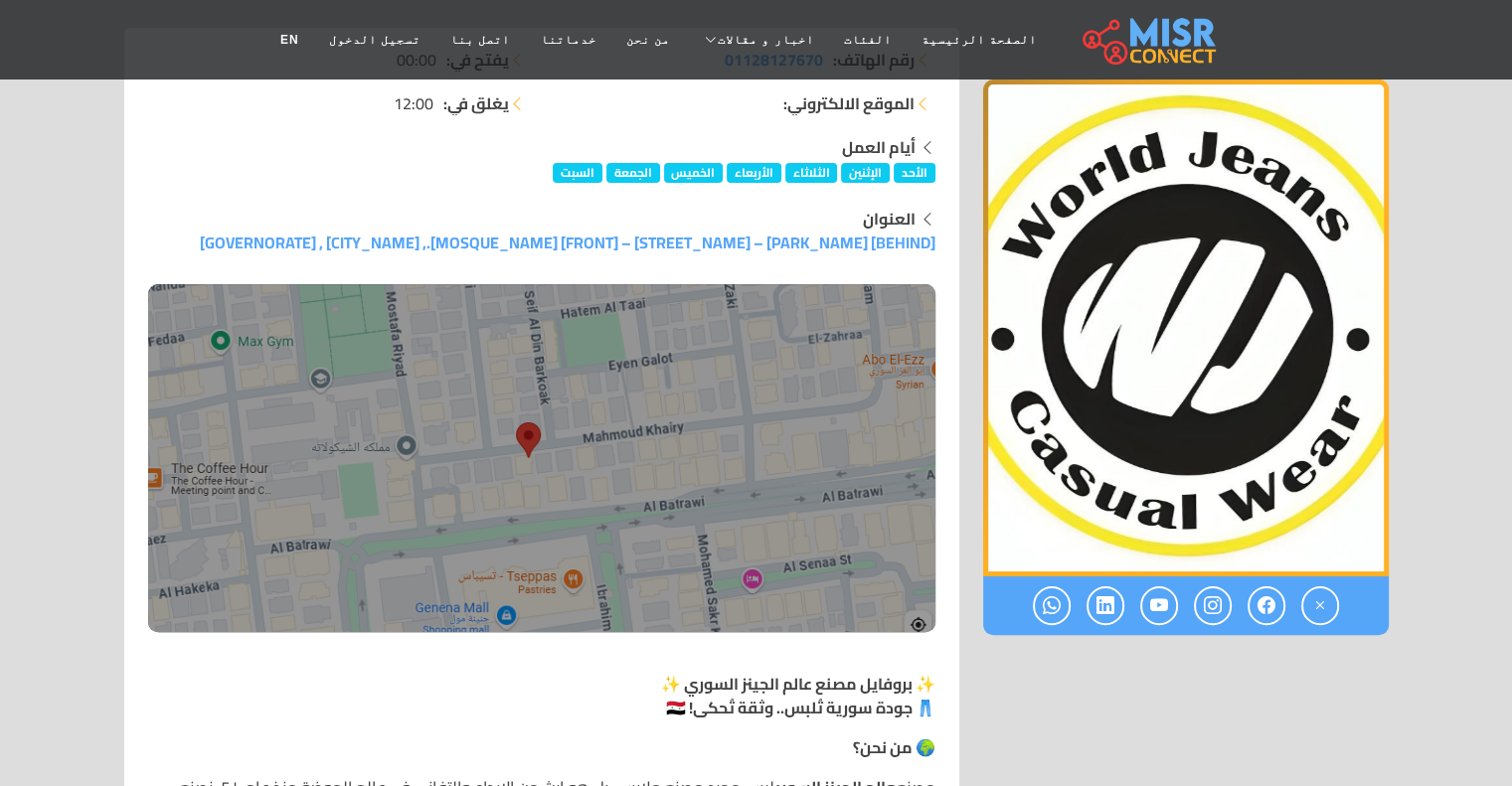scroll, scrollTop: 0, scrollLeft: 0, axis: both 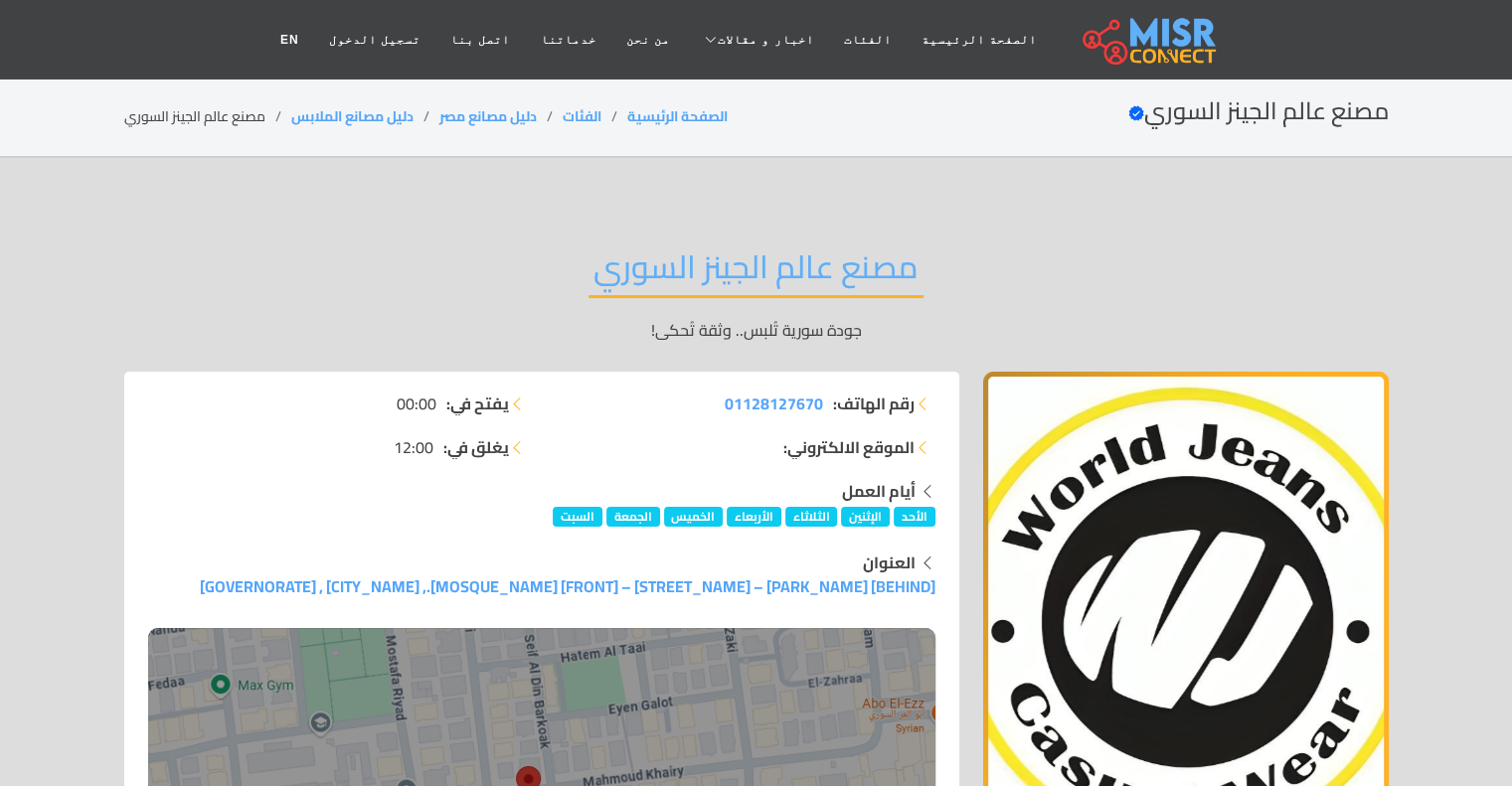 click on "مصنع عالم الجينز السوري
جودة سورية تُلبس.. وثقة تُحكى!" at bounding box center (756, 294) 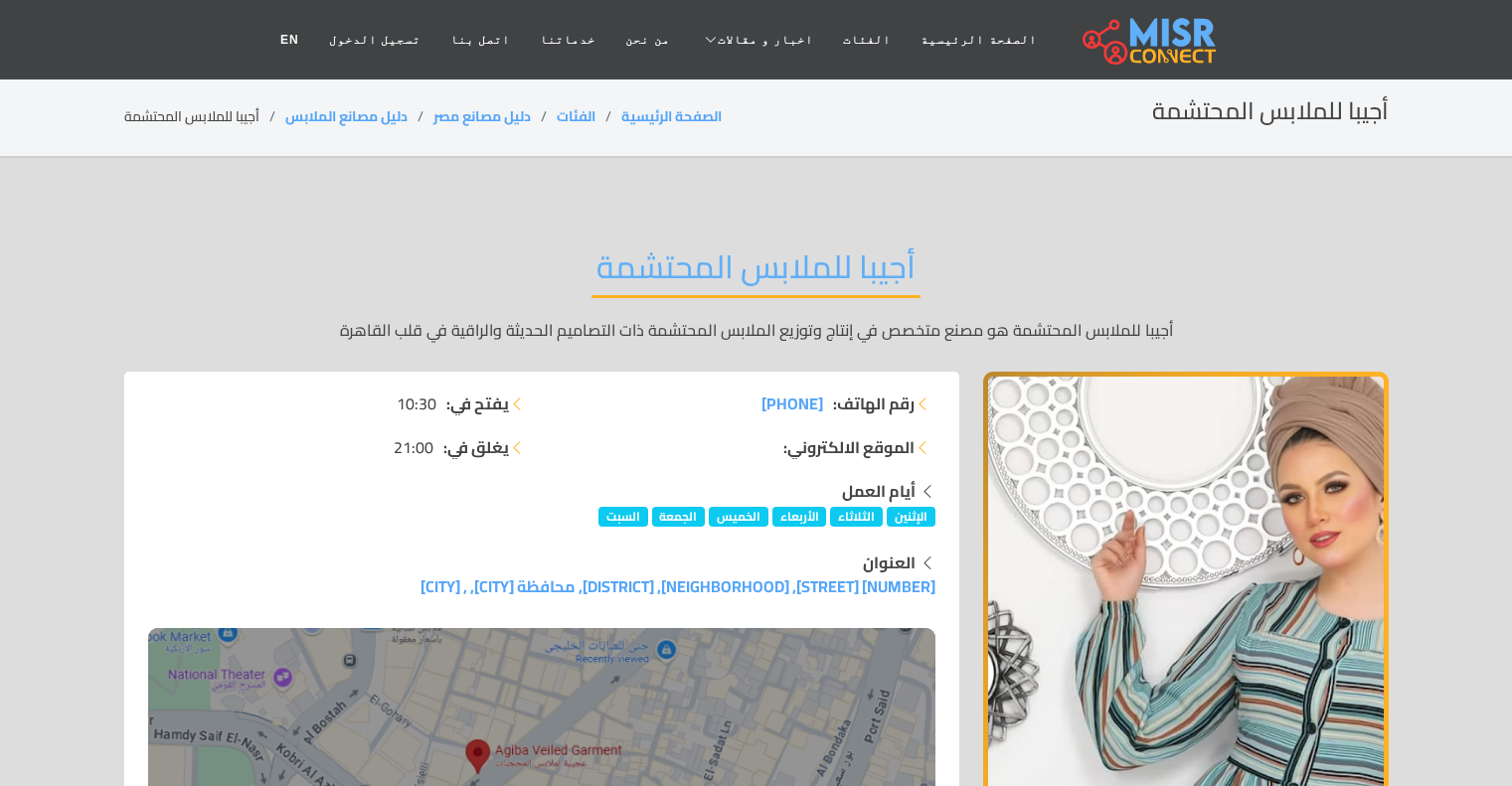 scroll, scrollTop: 0, scrollLeft: 0, axis: both 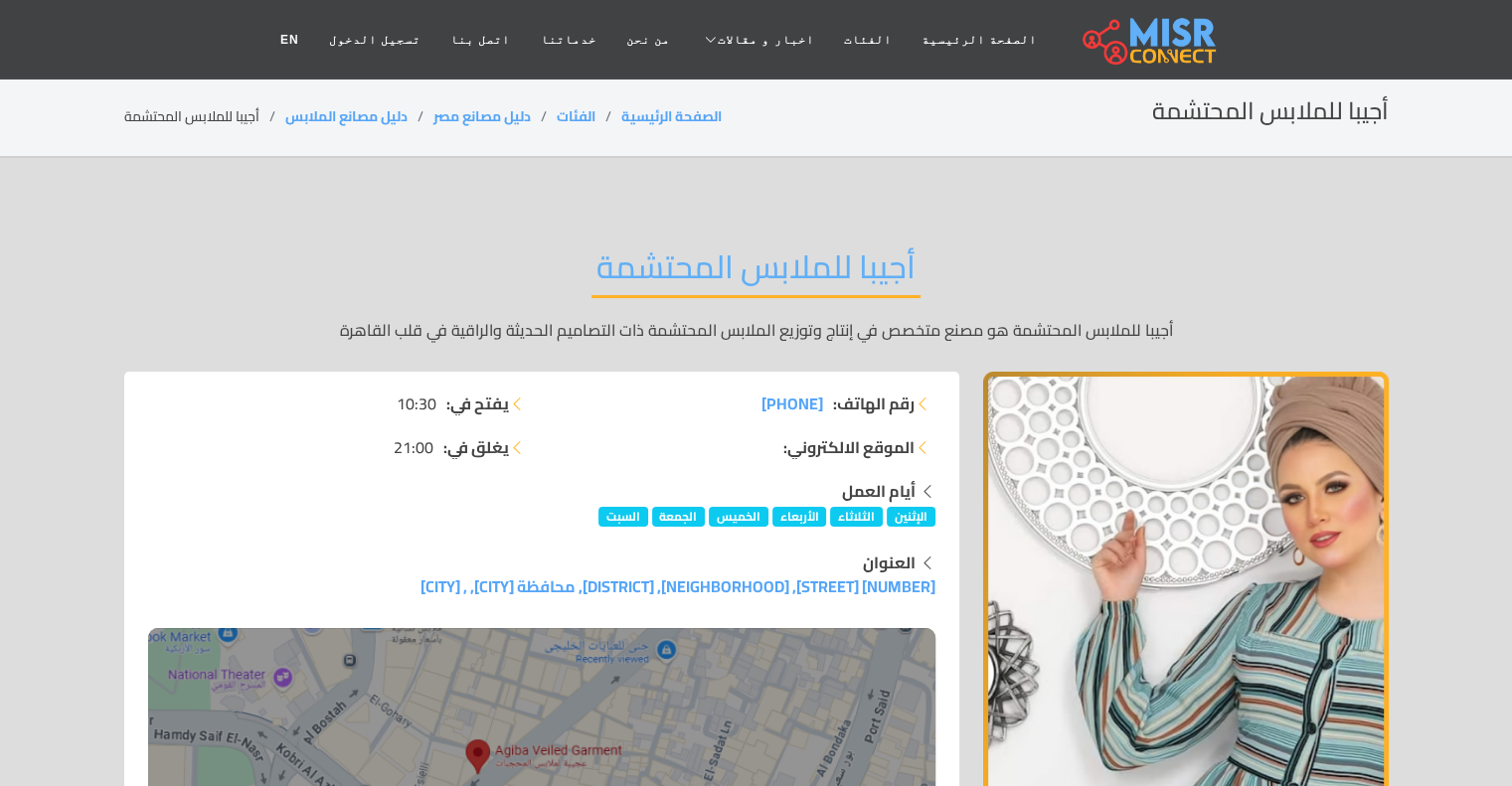 click on "أجيبا للملابس المحتشمة
أجيبا للملابس المحتشمة هو مصنع متخصص في إنتاج وتوزيع الملابس المحتشمة ذات التصاميم الحديثة والراقية في قلب [CITY]" at bounding box center (756, 294) 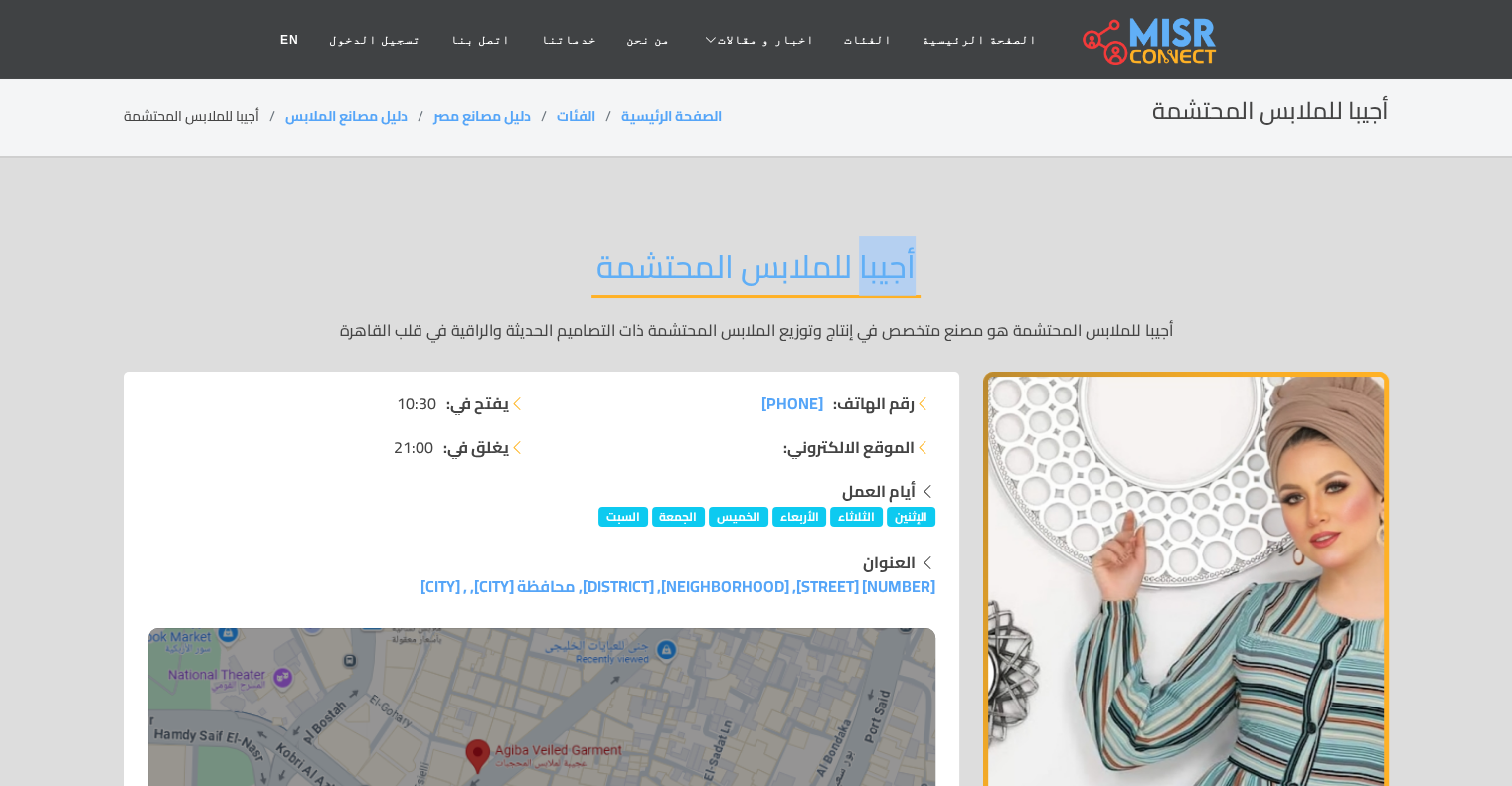 click on "أجيبا للملابس المحتشمة
أجيبا للملابس المحتشمة هو مصنع متخصص في إنتاج وتوزيع الملابس المحتشمة ذات التصاميم الحديثة والراقية في قلب [CITY]" at bounding box center (756, 294) 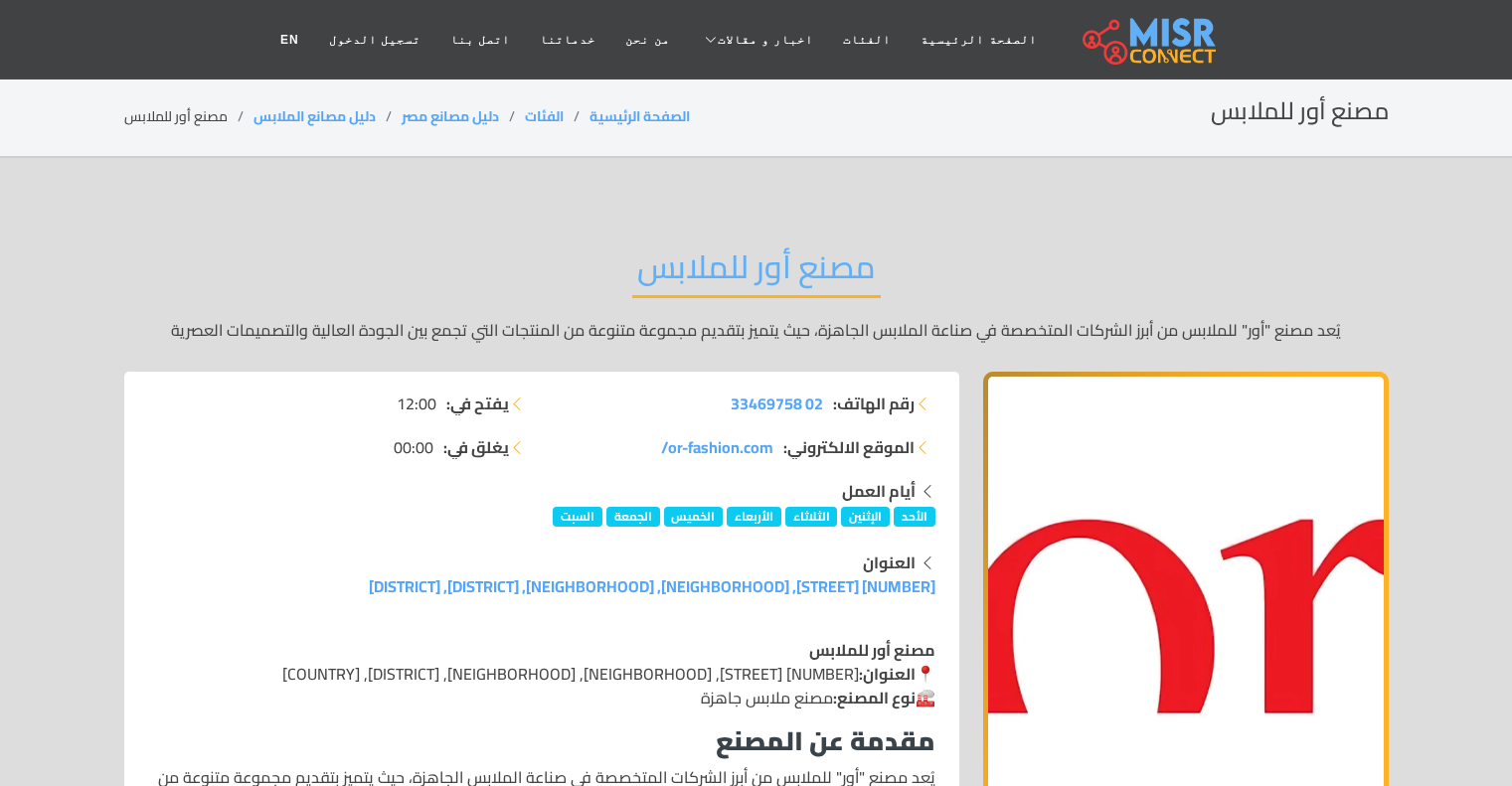 scroll, scrollTop: 0, scrollLeft: 0, axis: both 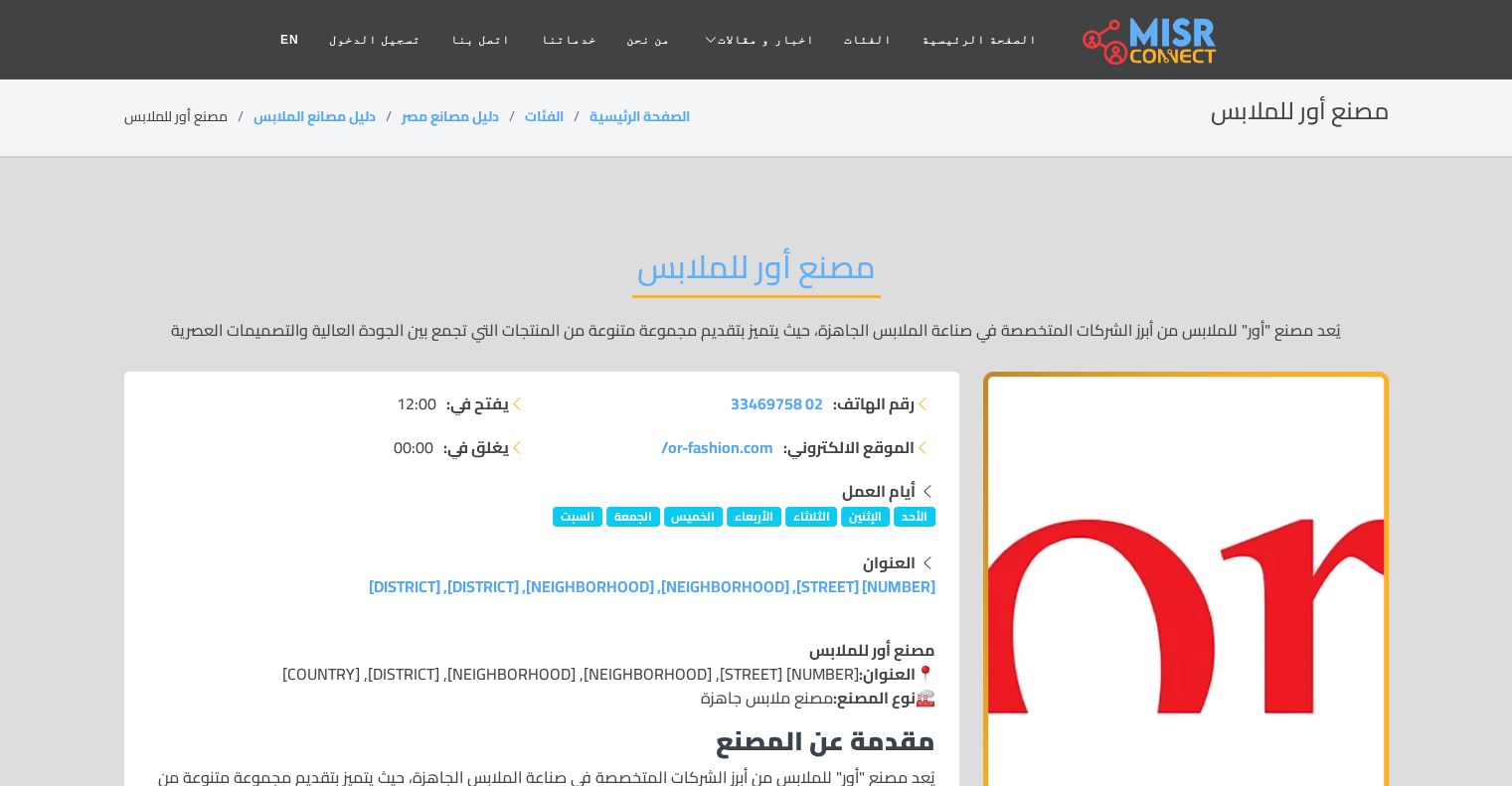 click on "مصنع أور للملابس
يُعد مصنع "أور" للملابس من أبرز الشركات المتخصصة في صناعة الملابس الجاهزة، حيث يتميز بتقديم مجموعة متنوعة من المنتجات التي تجمع بين الجودة العالية والتصميمات العصرية" at bounding box center [756, 294] 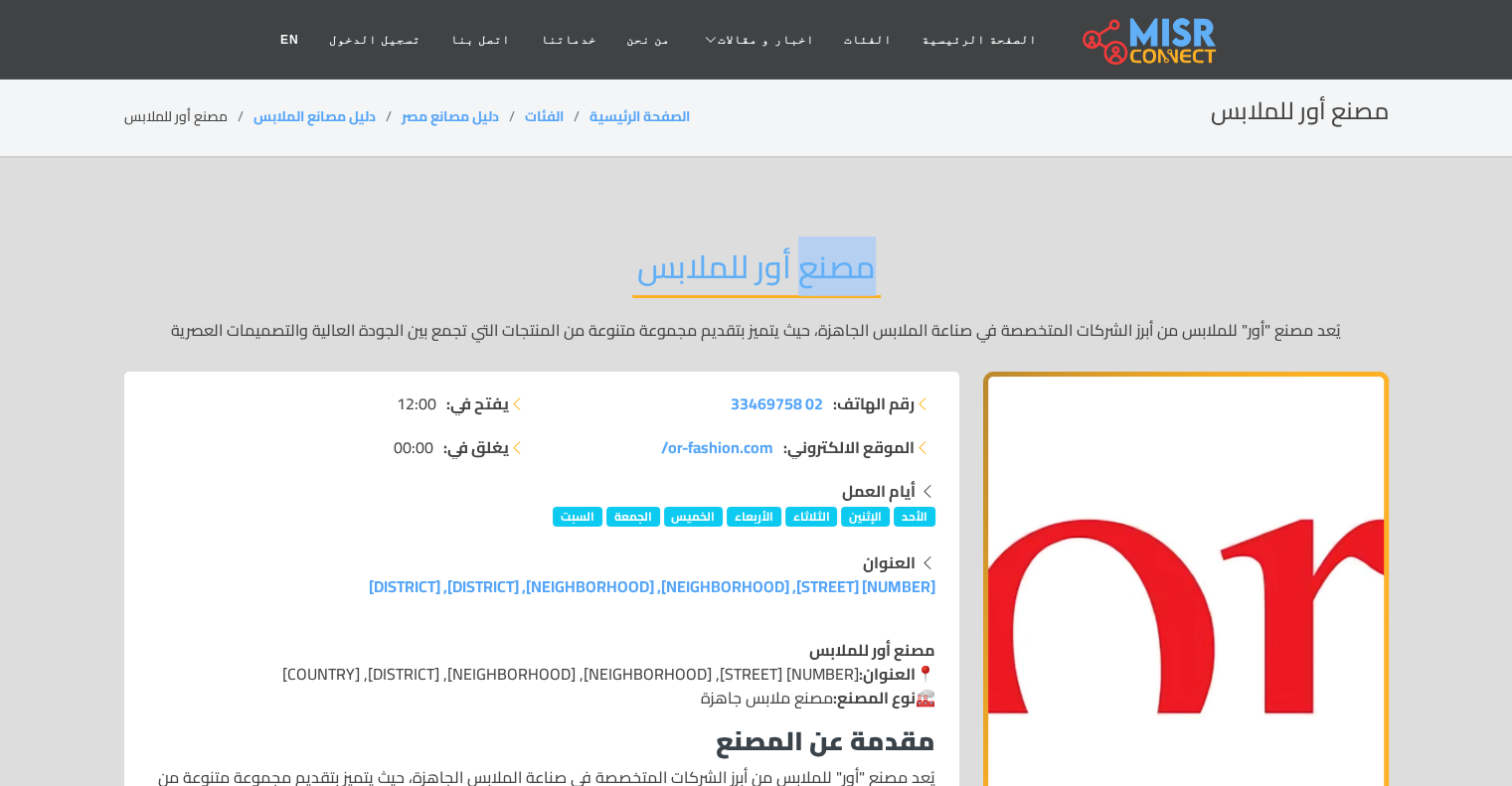 click on "مصنع أور للملابس
يُعد مصنع "أور" للملابس من أبرز الشركات المتخصصة في صناعة الملابس الجاهزة، حيث يتميز بتقديم مجموعة متنوعة من المنتجات التي تجمع بين الجودة العالية والتصميمات العصرية" at bounding box center [756, 294] 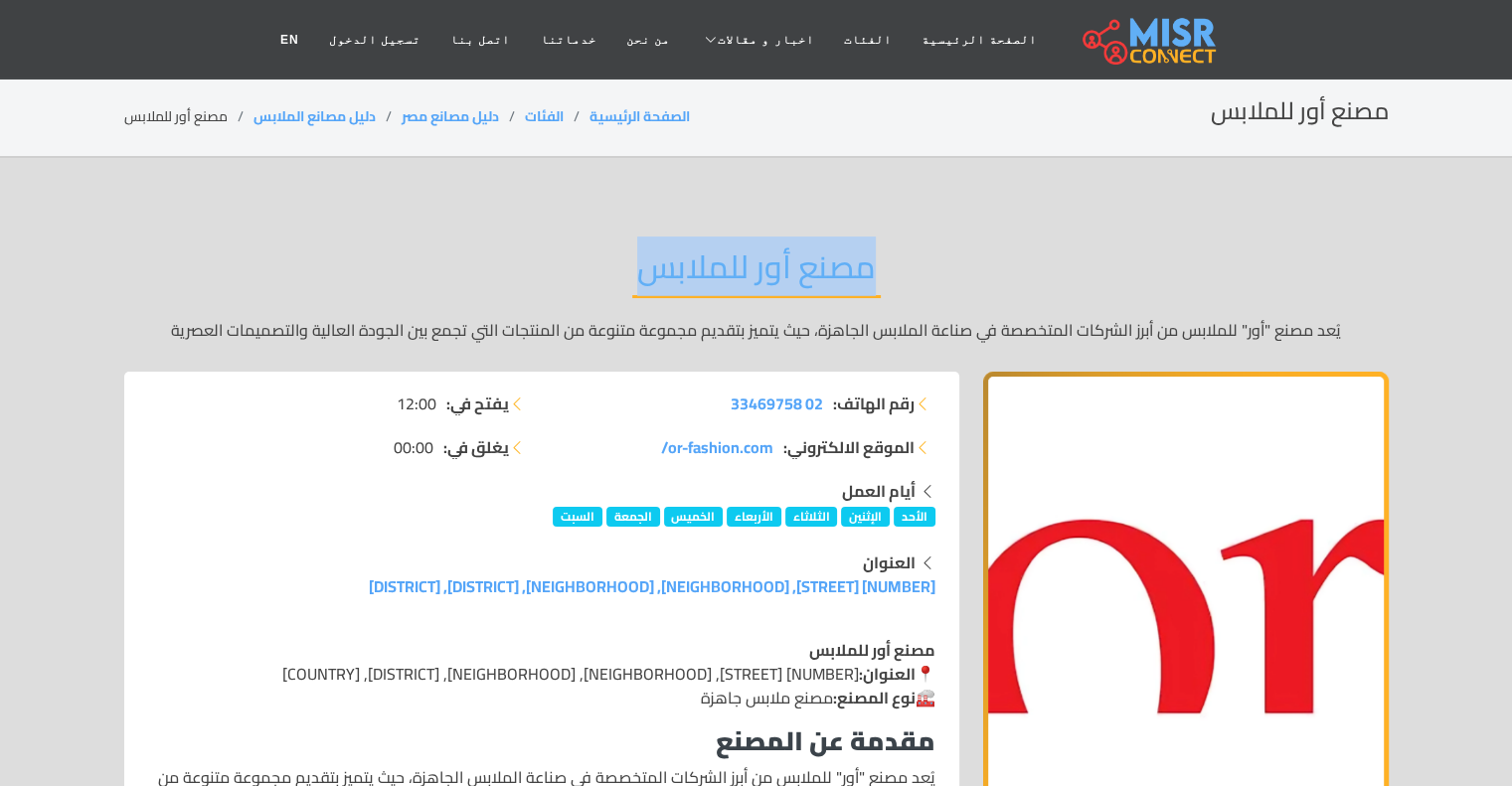 click on "مصنع أور للملابس
يُعد مصنع "أور" للملابس من أبرز الشركات المتخصصة في صناعة الملابس الجاهزة، حيث يتميز بتقديم مجموعة متنوعة من المنتجات التي تجمع بين الجودة العالية والتصميمات العصرية" at bounding box center [756, 294] 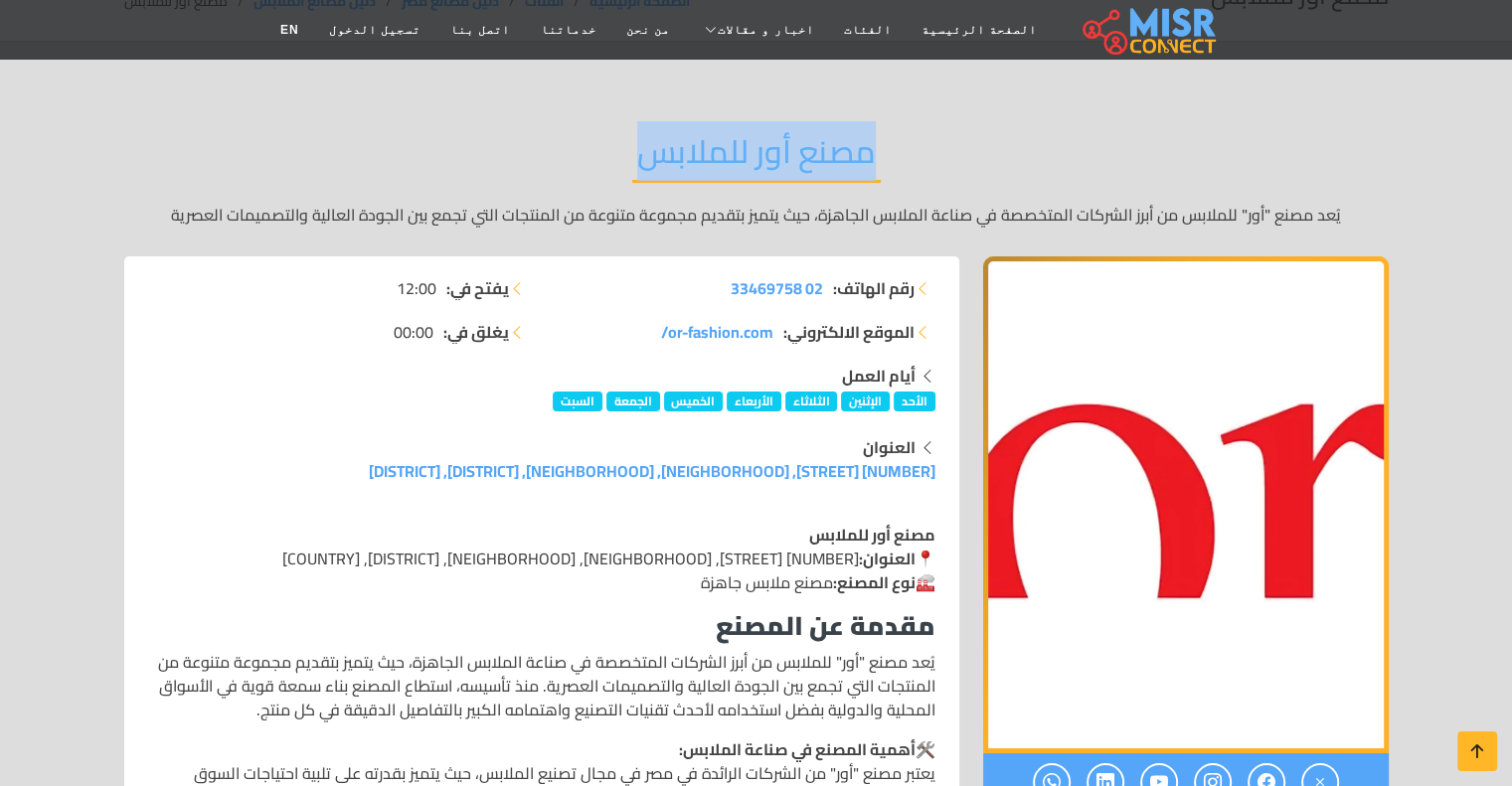 scroll, scrollTop: 119, scrollLeft: 0, axis: vertical 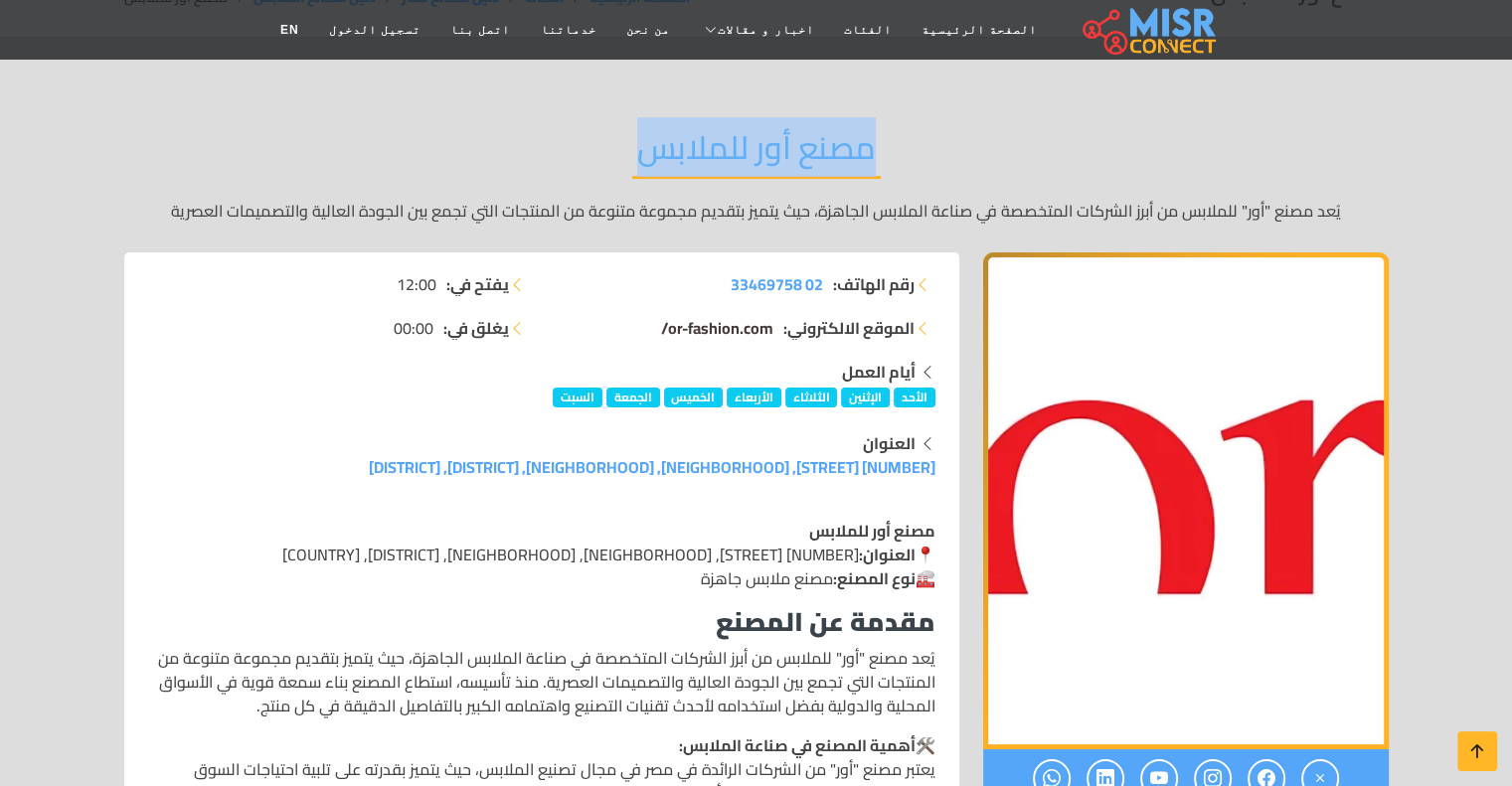 click on "or-fashion.com/" at bounding box center [717, 328] 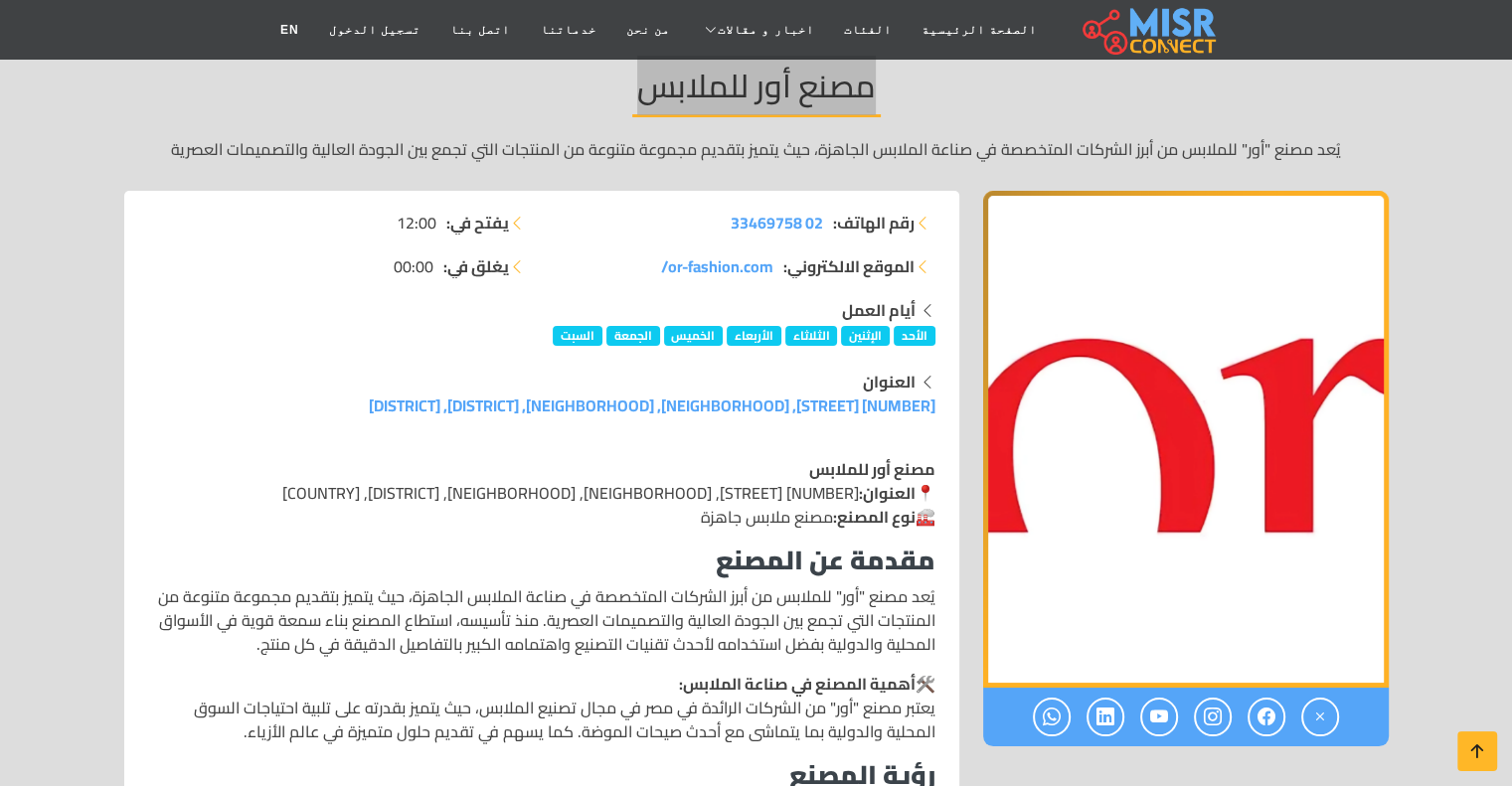 scroll, scrollTop: 185, scrollLeft: 0, axis: vertical 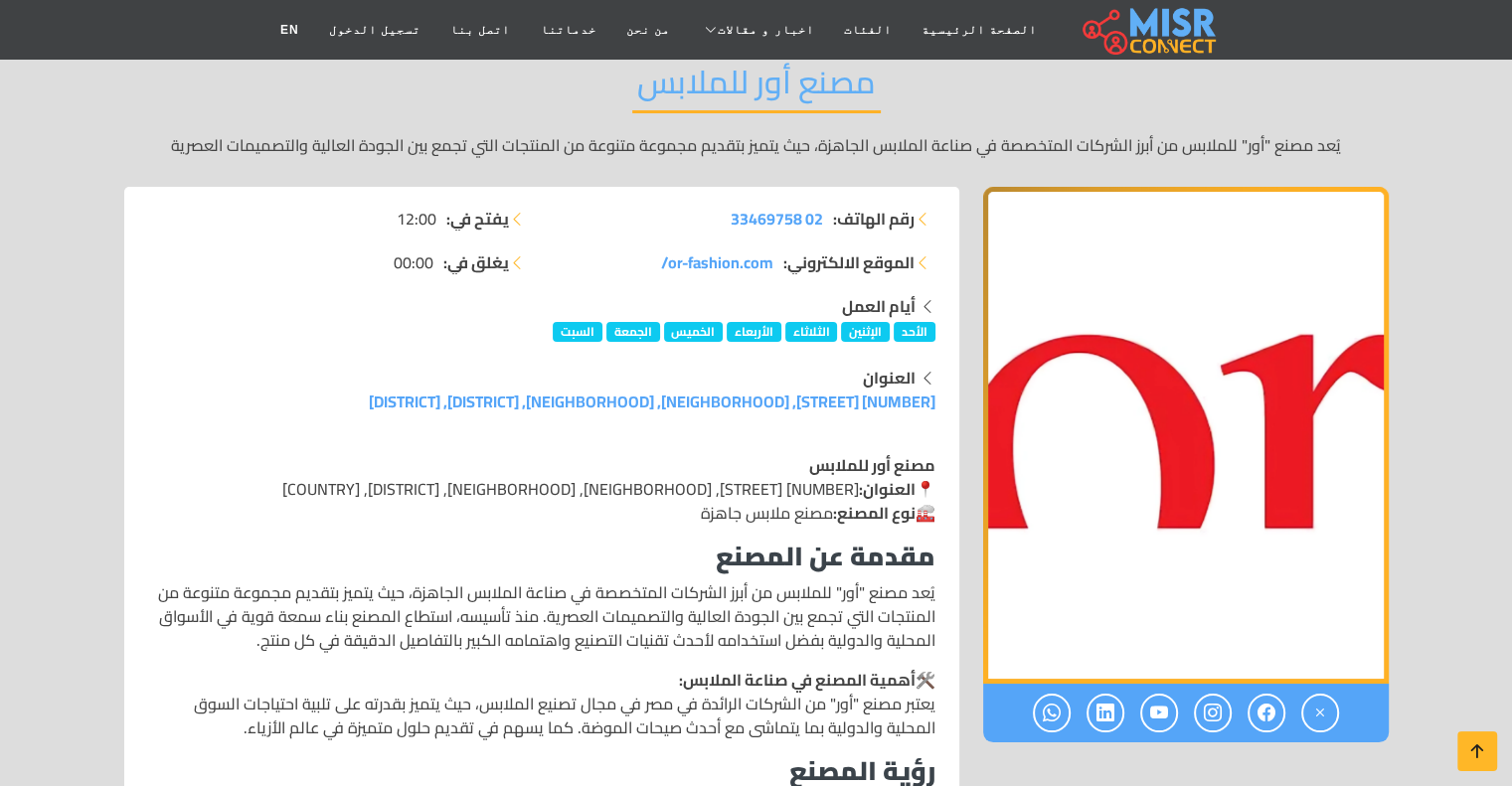 click on "مصنع أور للملابس" at bounding box center [872, 465] 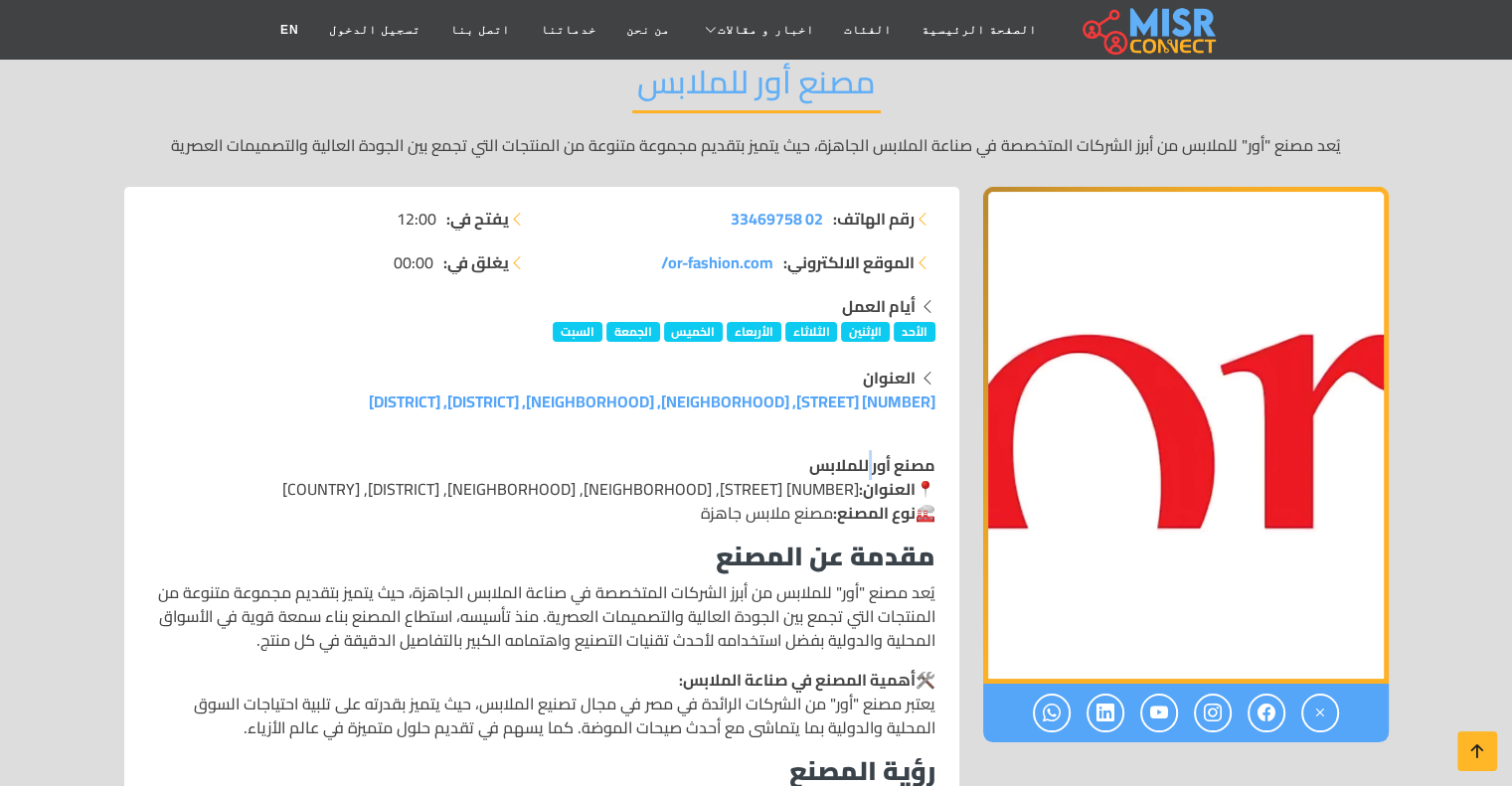 click on "مصنع أور للملابس" at bounding box center [872, 465] 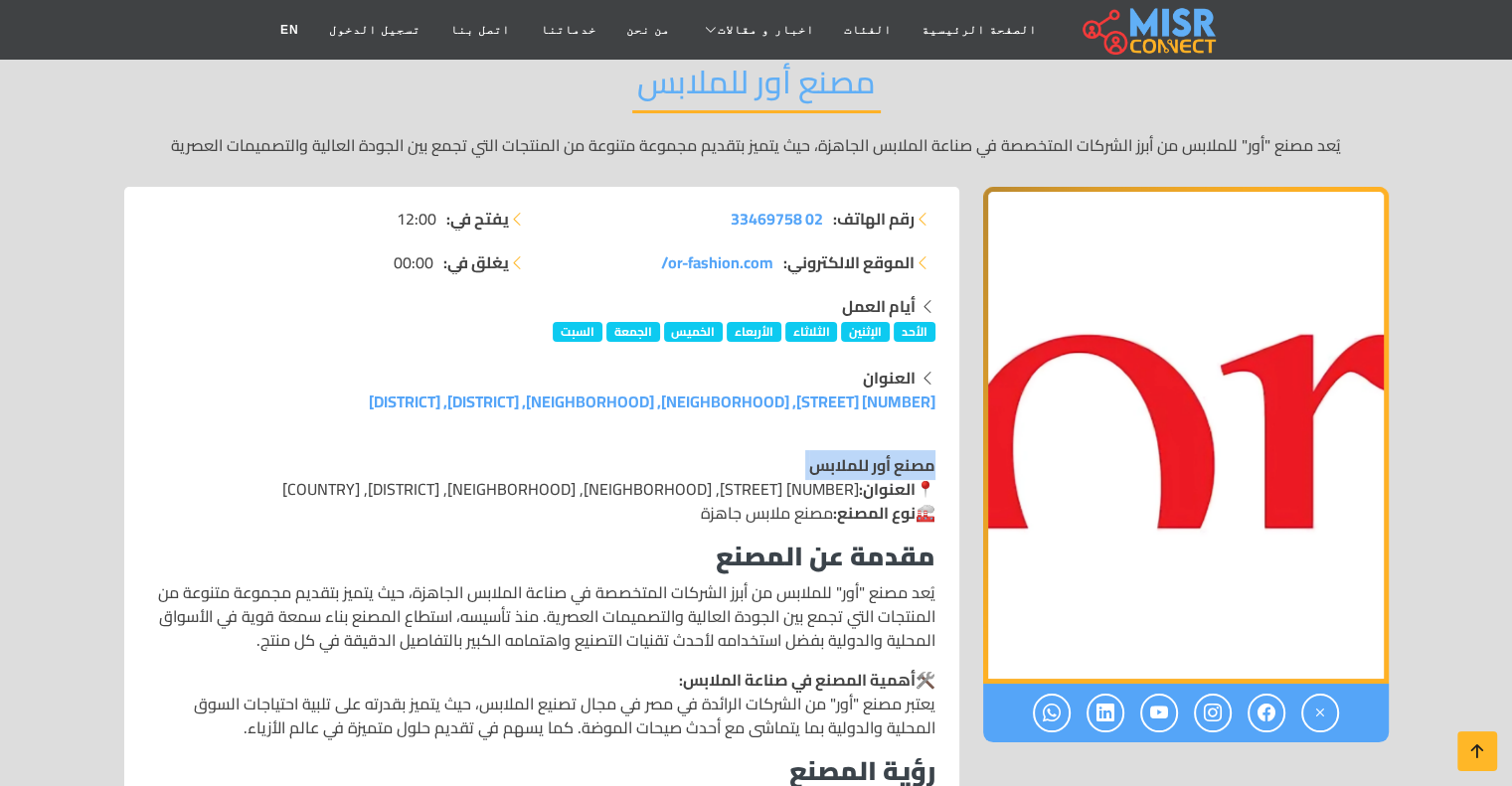 click on "مصنع أور للملابس" at bounding box center (872, 465) 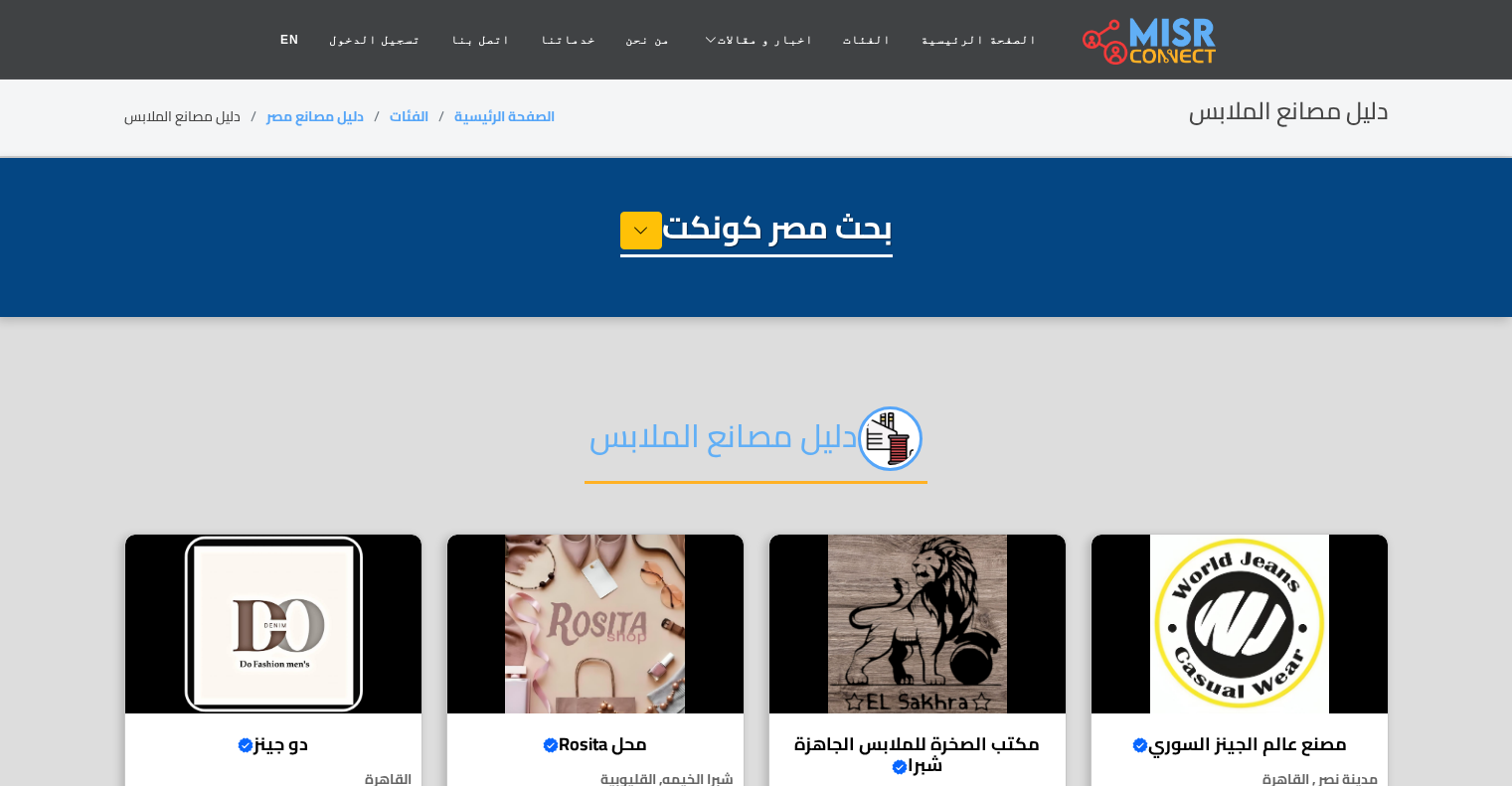 select on "**********" 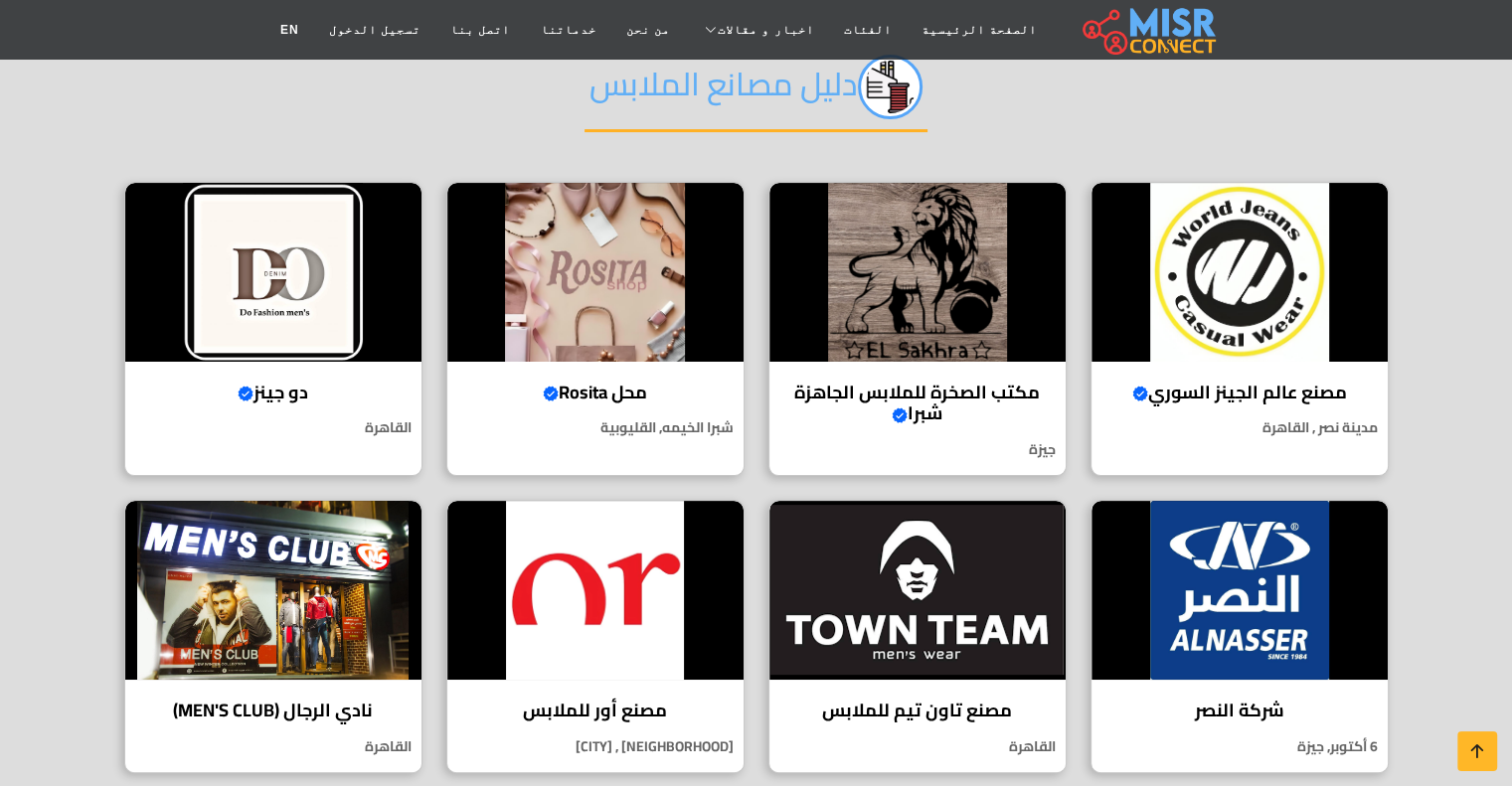 scroll, scrollTop: 361, scrollLeft: 0, axis: vertical 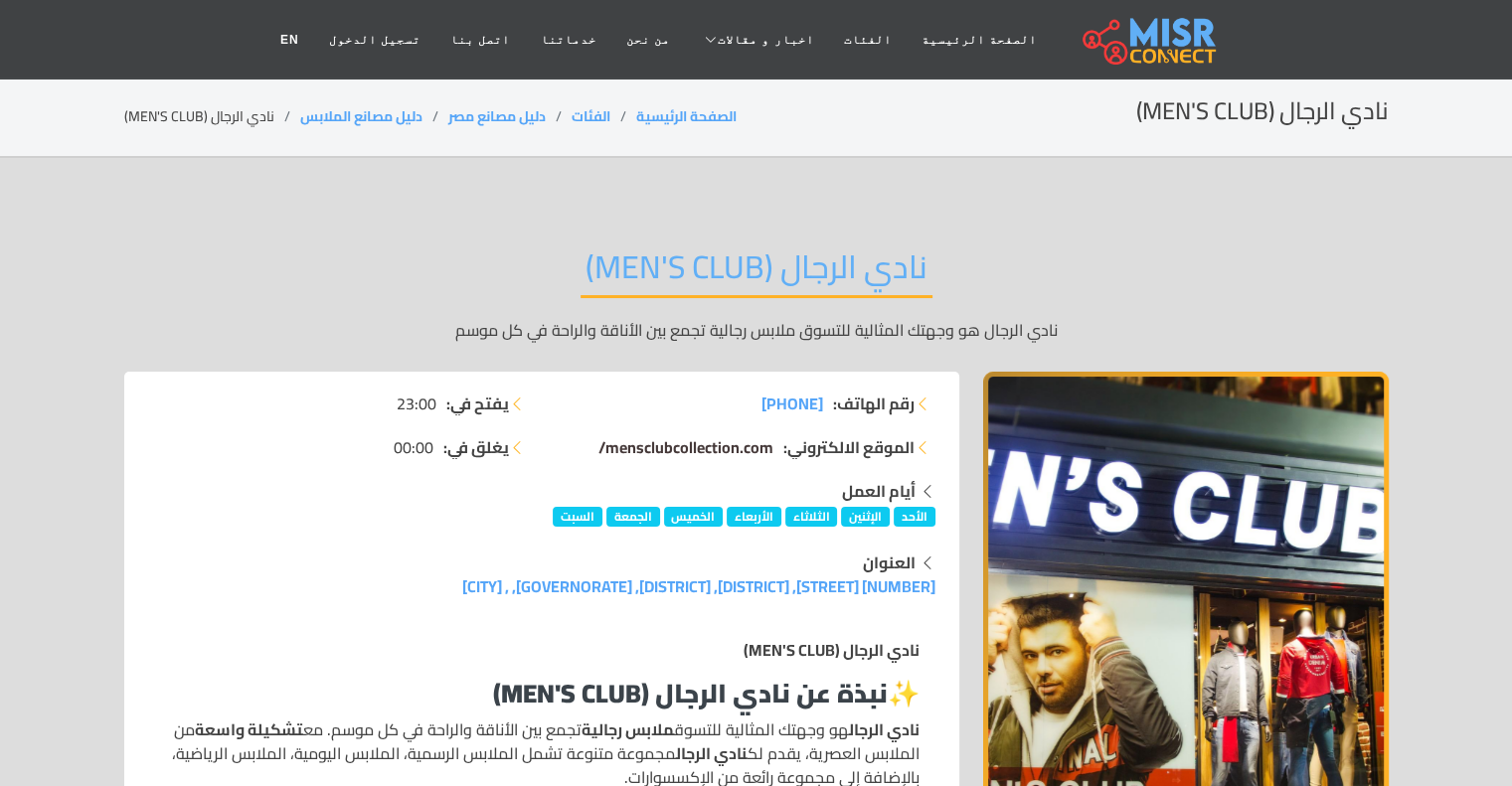 click on "mensclubcollection.com/" at bounding box center [686, 447] 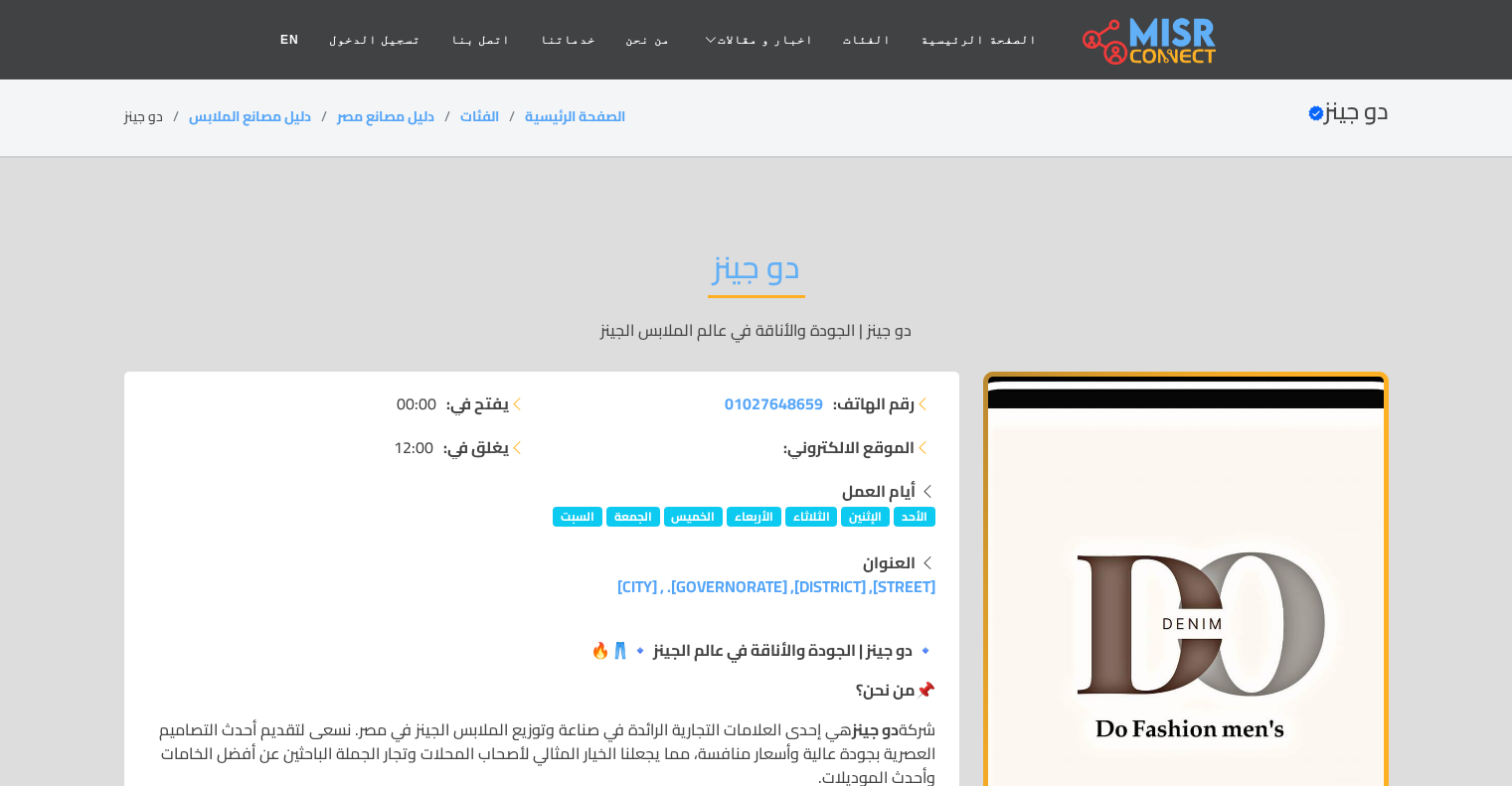 scroll, scrollTop: 0, scrollLeft: 0, axis: both 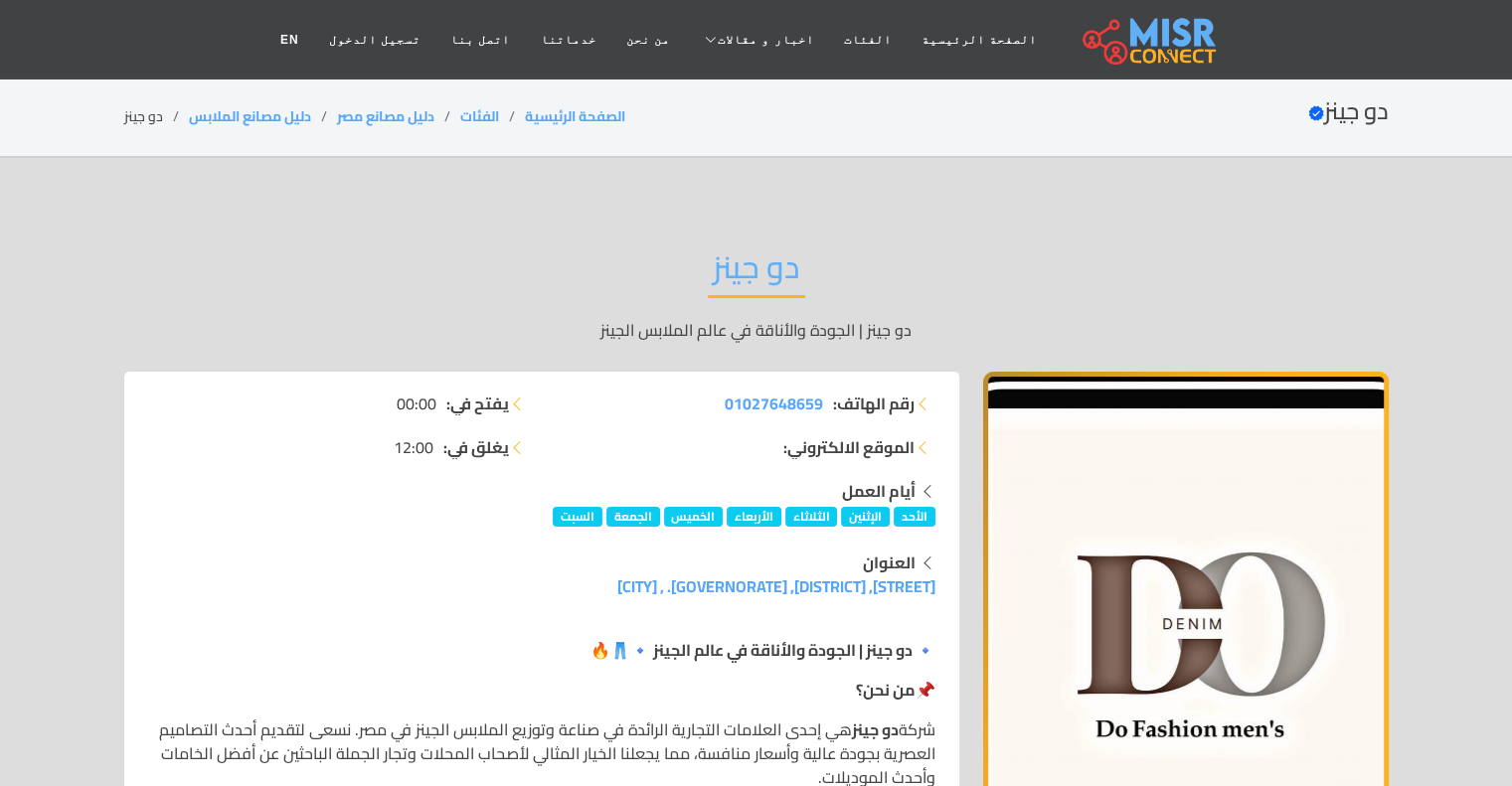 click on "دو جينز
دو جينز | الجودة والأناقة في عالم الملابس الجينز" at bounding box center (756, 294) 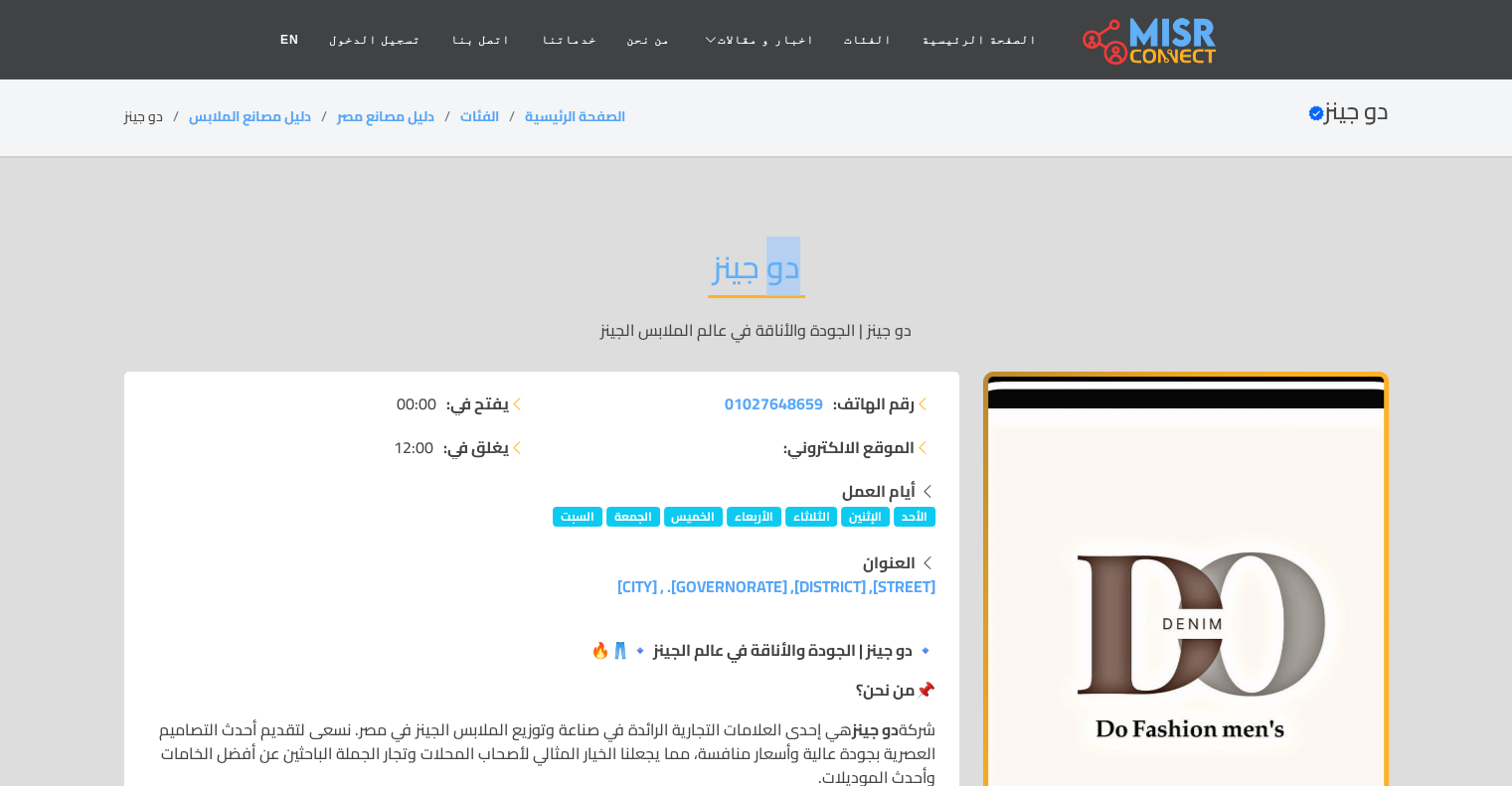 click on "دو جينز
دو جينز | الجودة والأناقة في عالم الملابس الجينز" at bounding box center (756, 294) 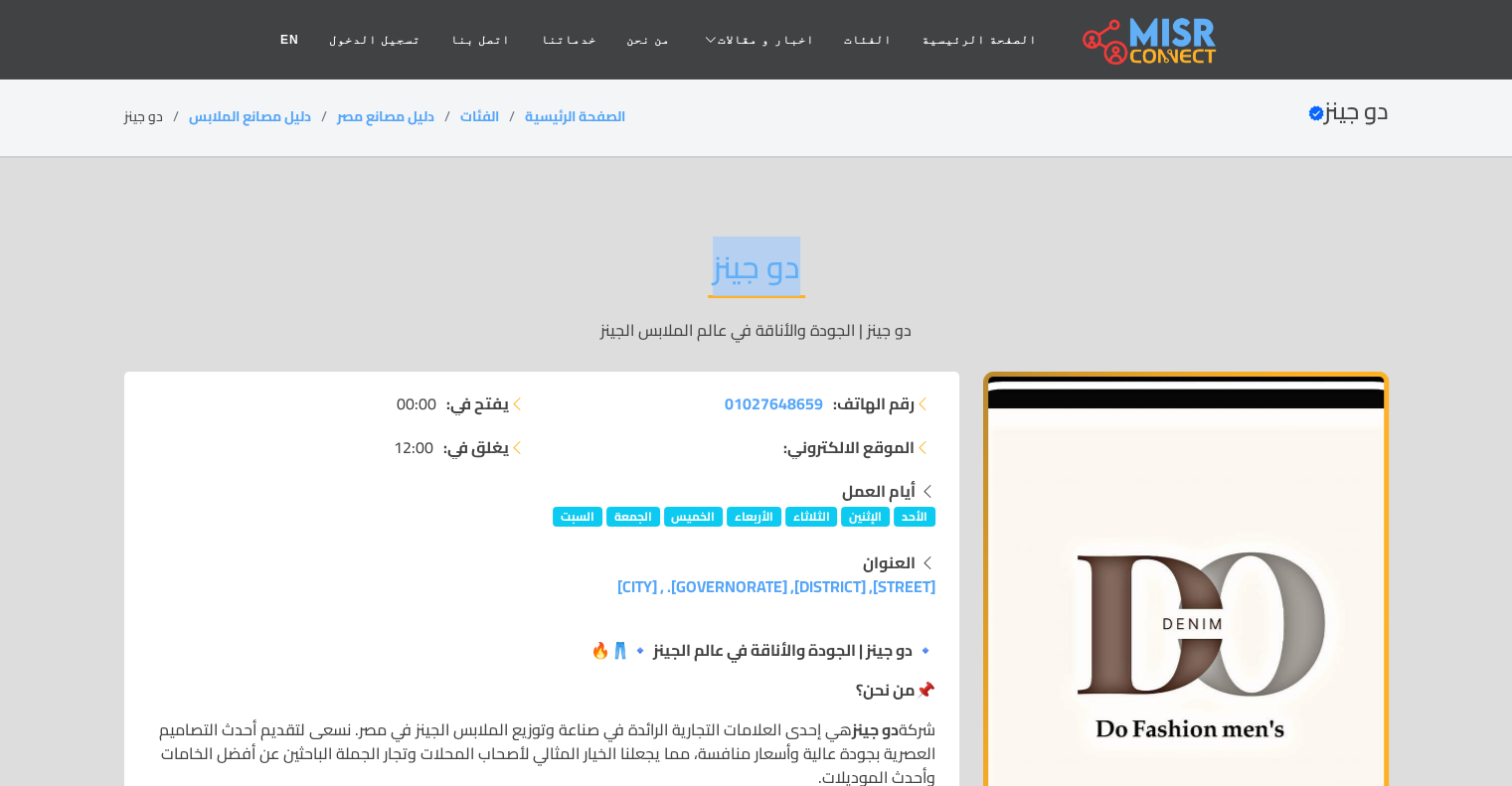 click on "دو جينز
دو جينز | الجودة والأناقة في عالم الملابس الجينز" at bounding box center (756, 294) 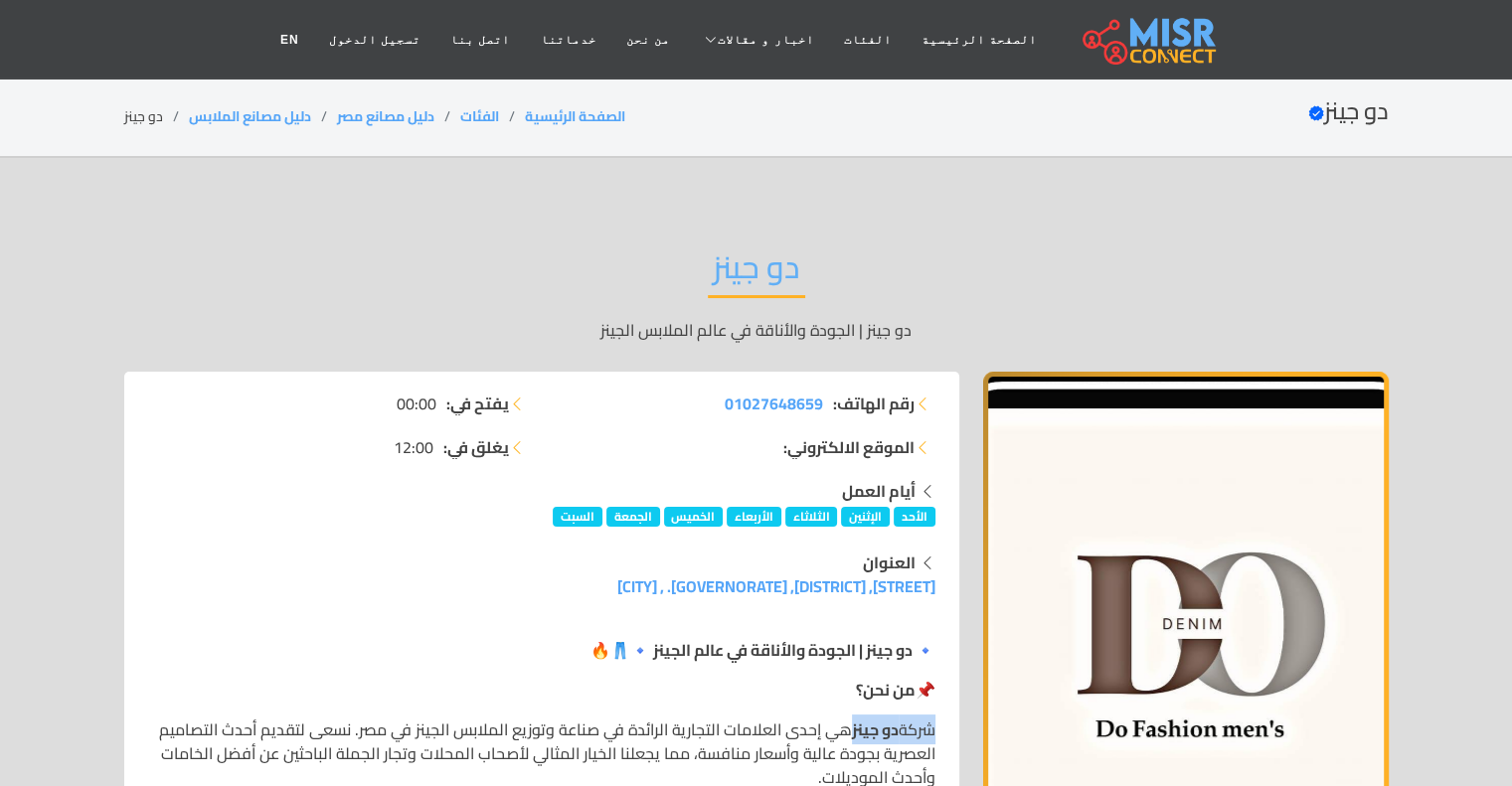 drag, startPoint x: 846, startPoint y: 725, endPoint x: 942, endPoint y: 738, distance: 96.87621 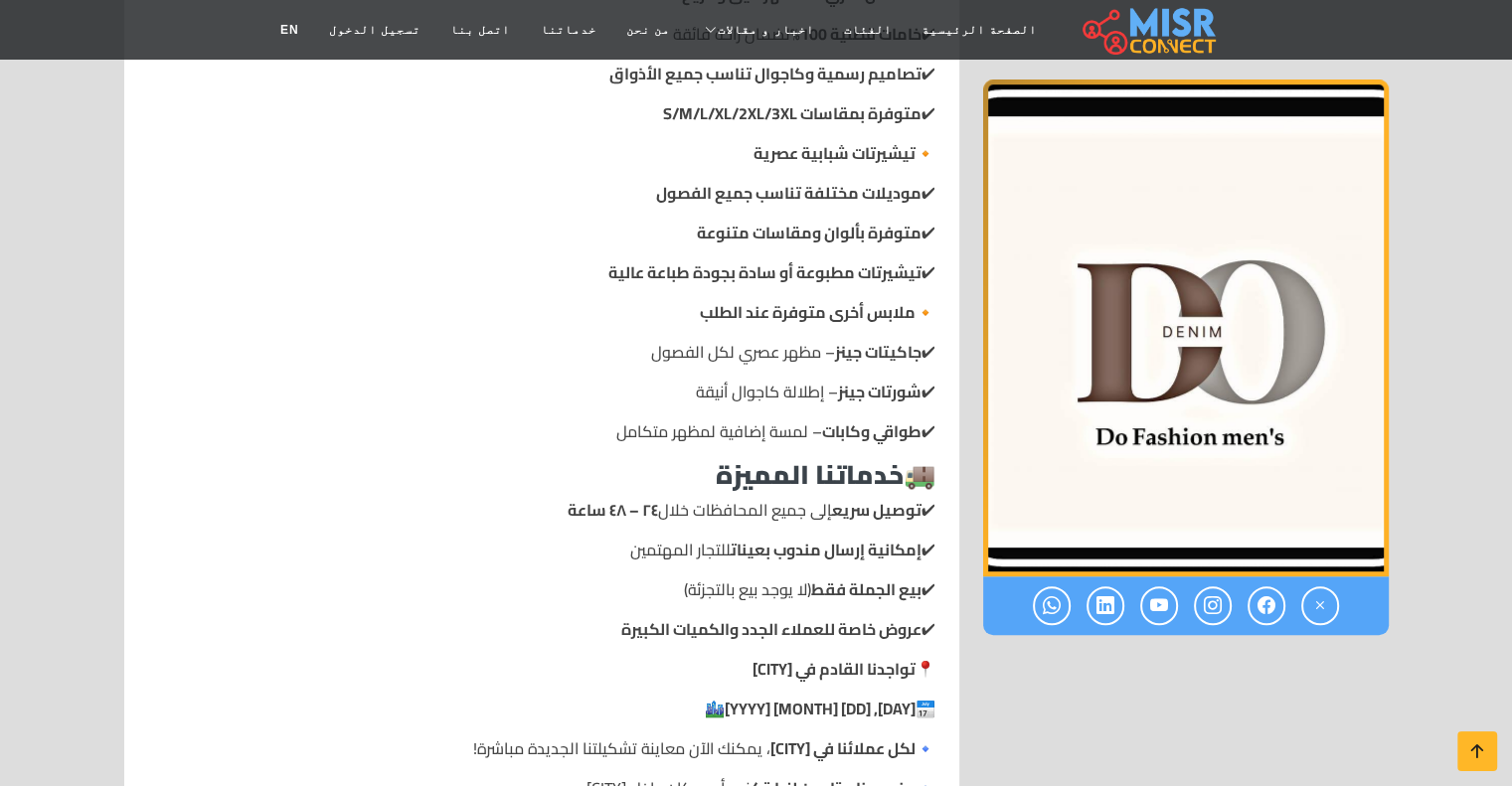 scroll, scrollTop: 1100, scrollLeft: 0, axis: vertical 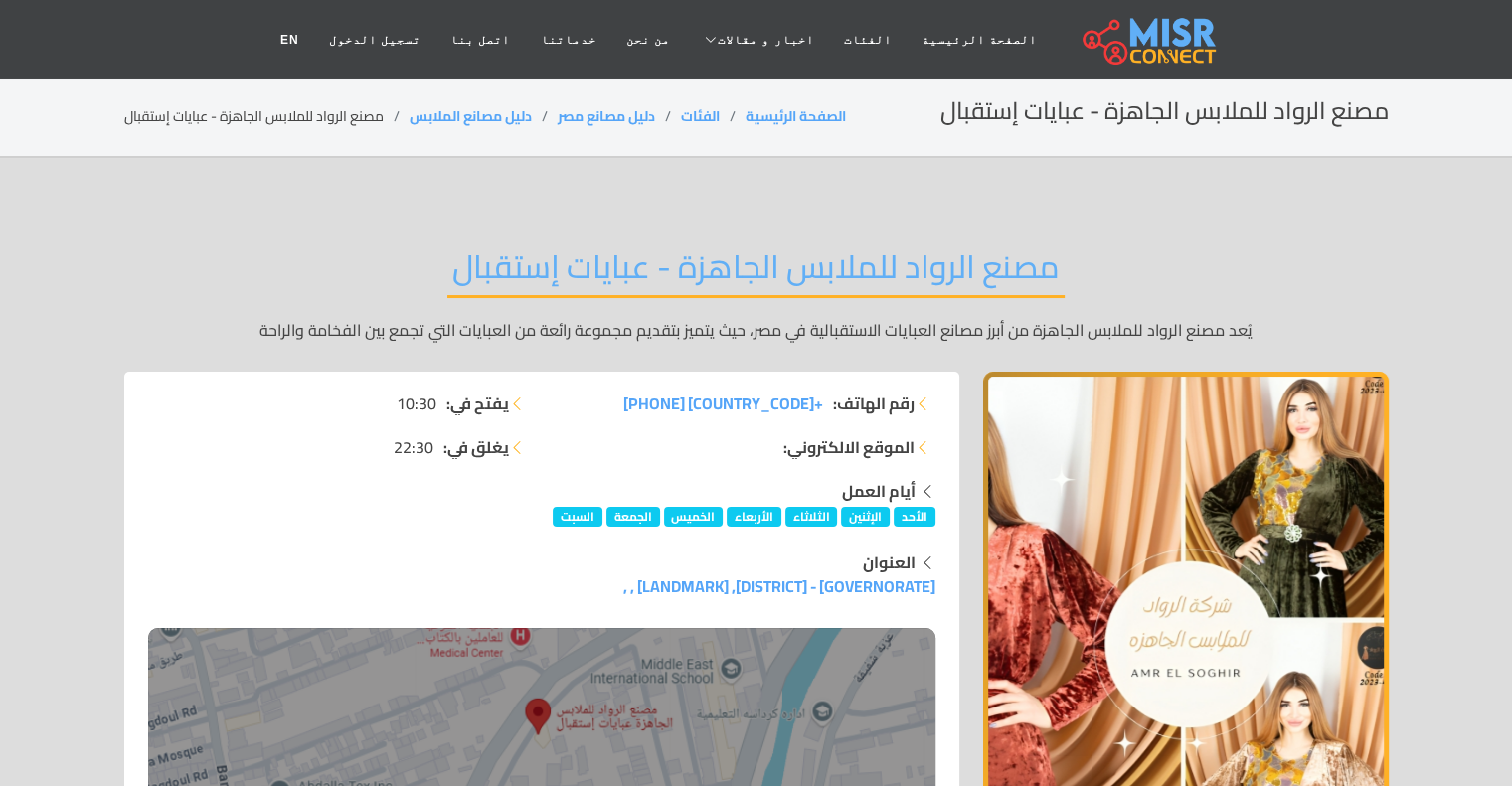 click on "مصنع الرواد للملابس الجاهزة - عبايات إستقبال" at bounding box center (756, 272) 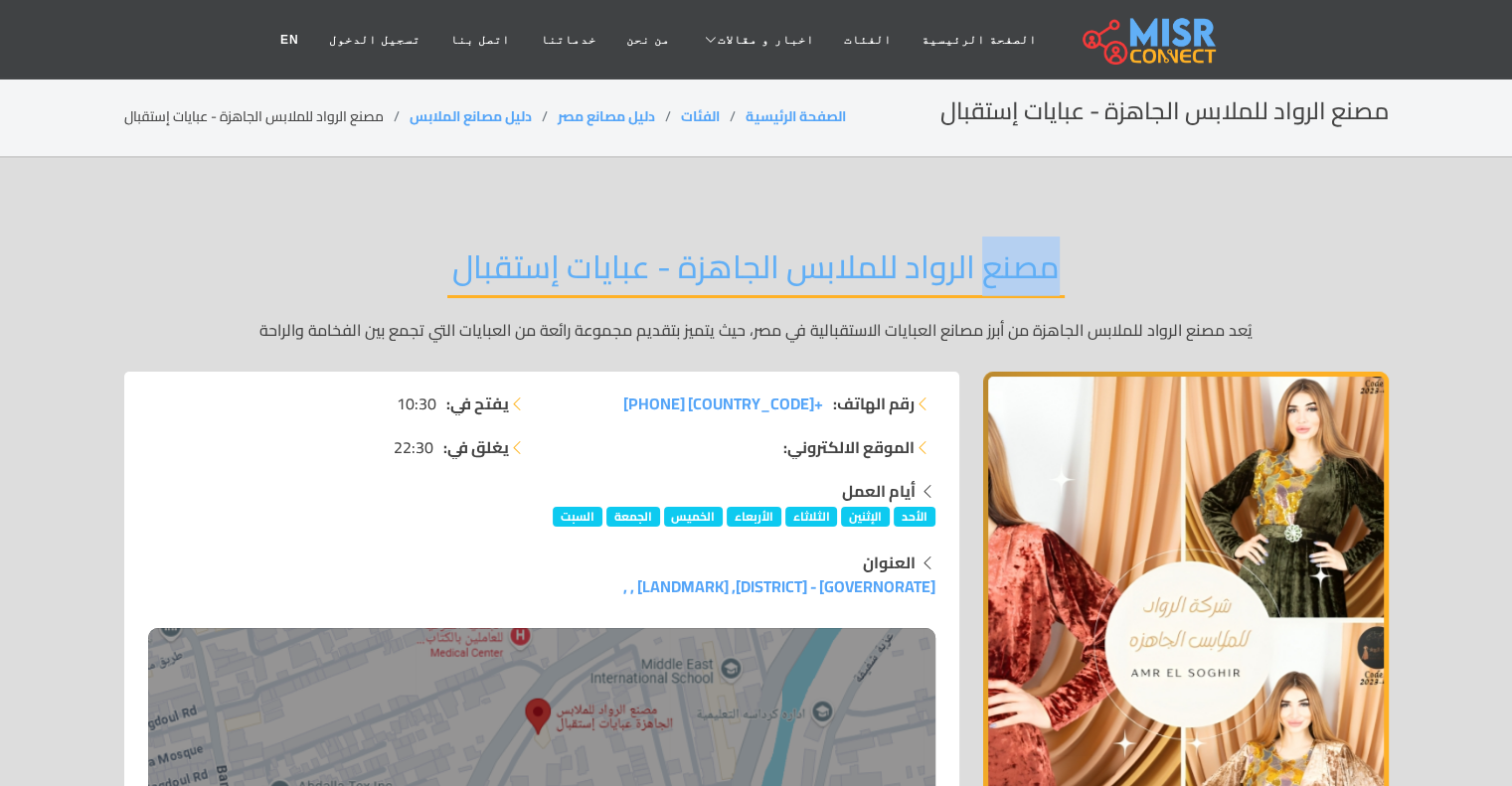 click on "مصنع الرواد للملابس الجاهزة - عبايات إستقبال" at bounding box center [756, 272] 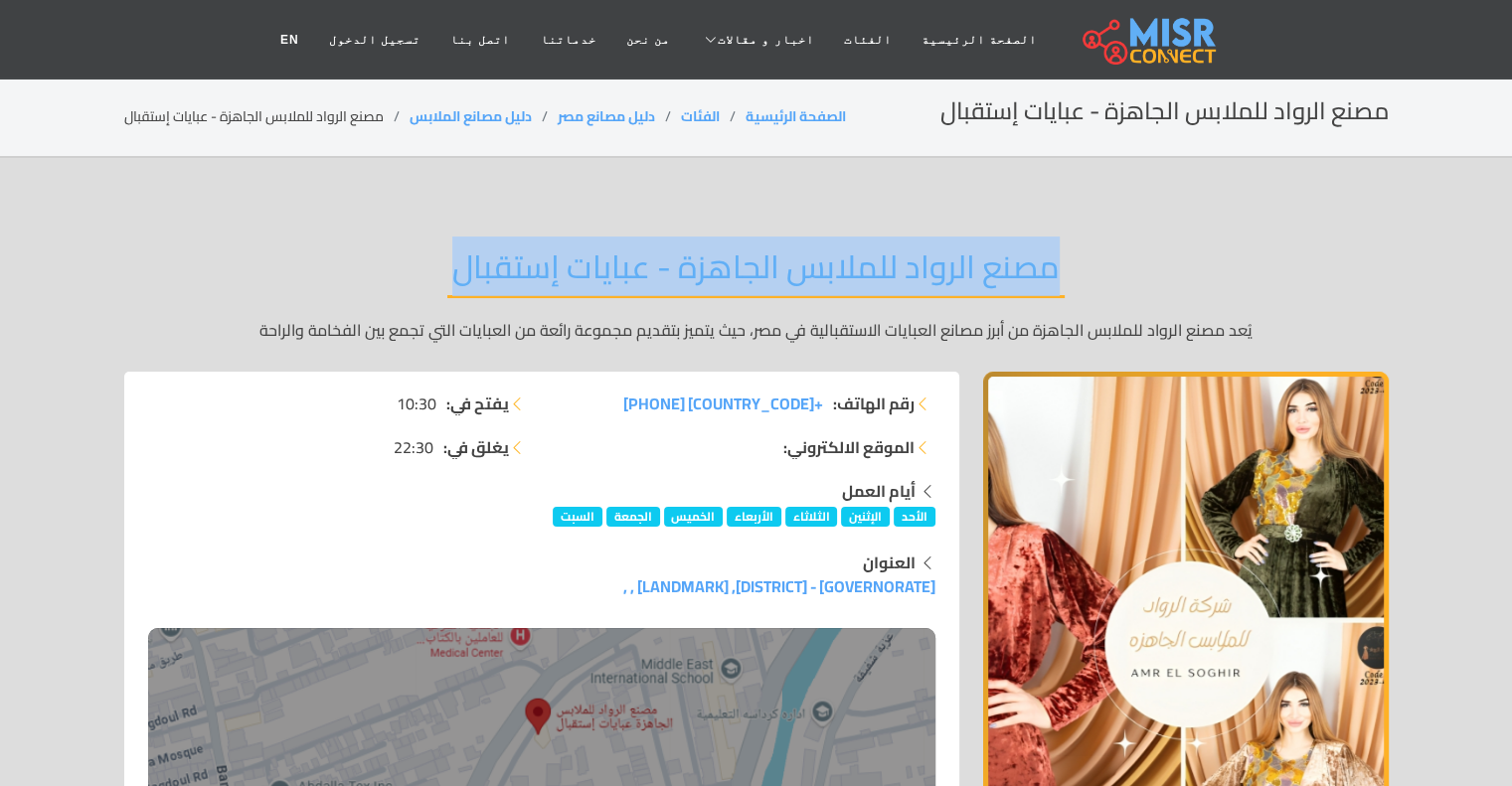click on "مصنع الرواد للملابس الجاهزة - عبايات إستقبال" at bounding box center [756, 272] 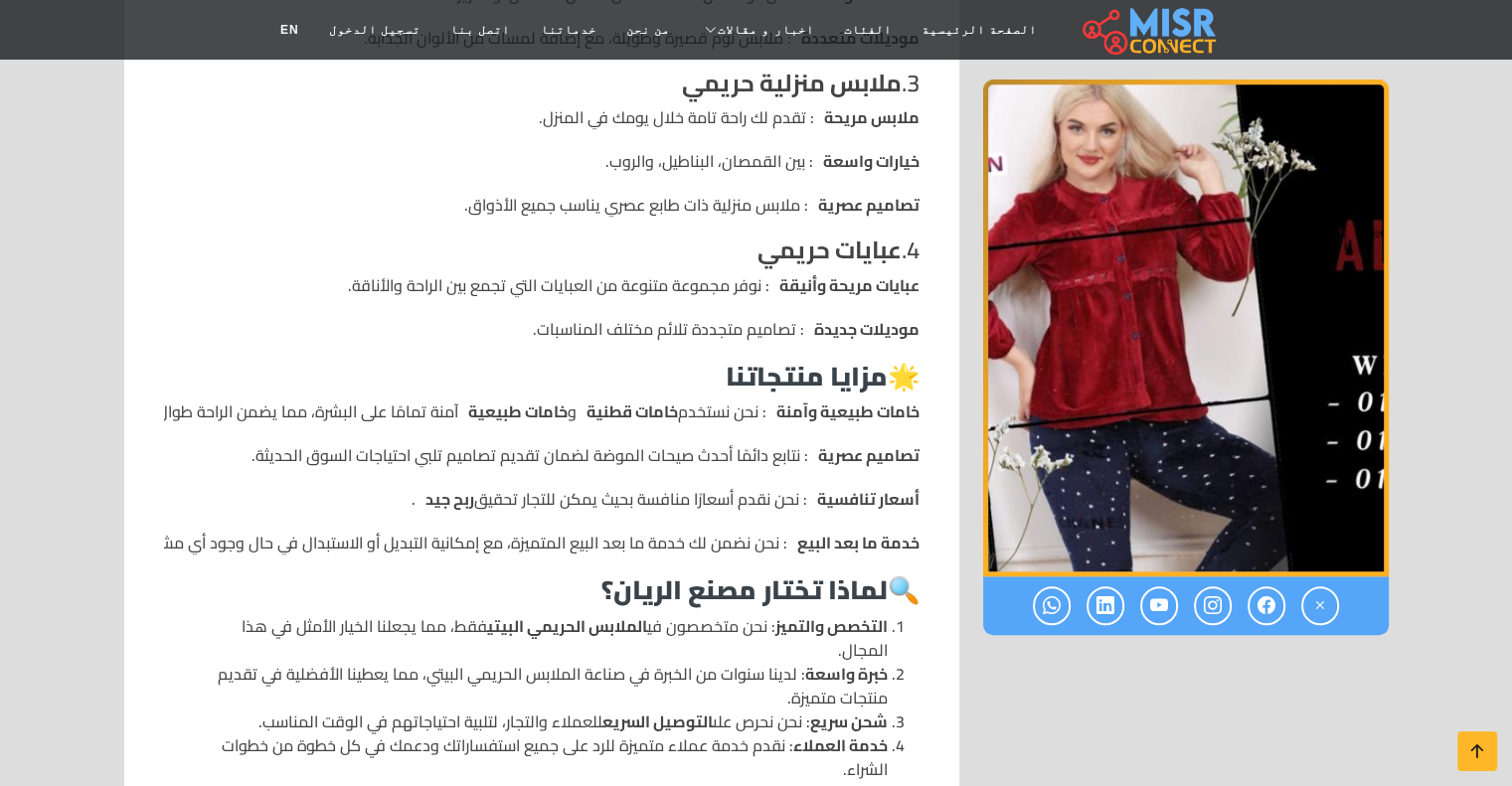 scroll, scrollTop: 1594, scrollLeft: 0, axis: vertical 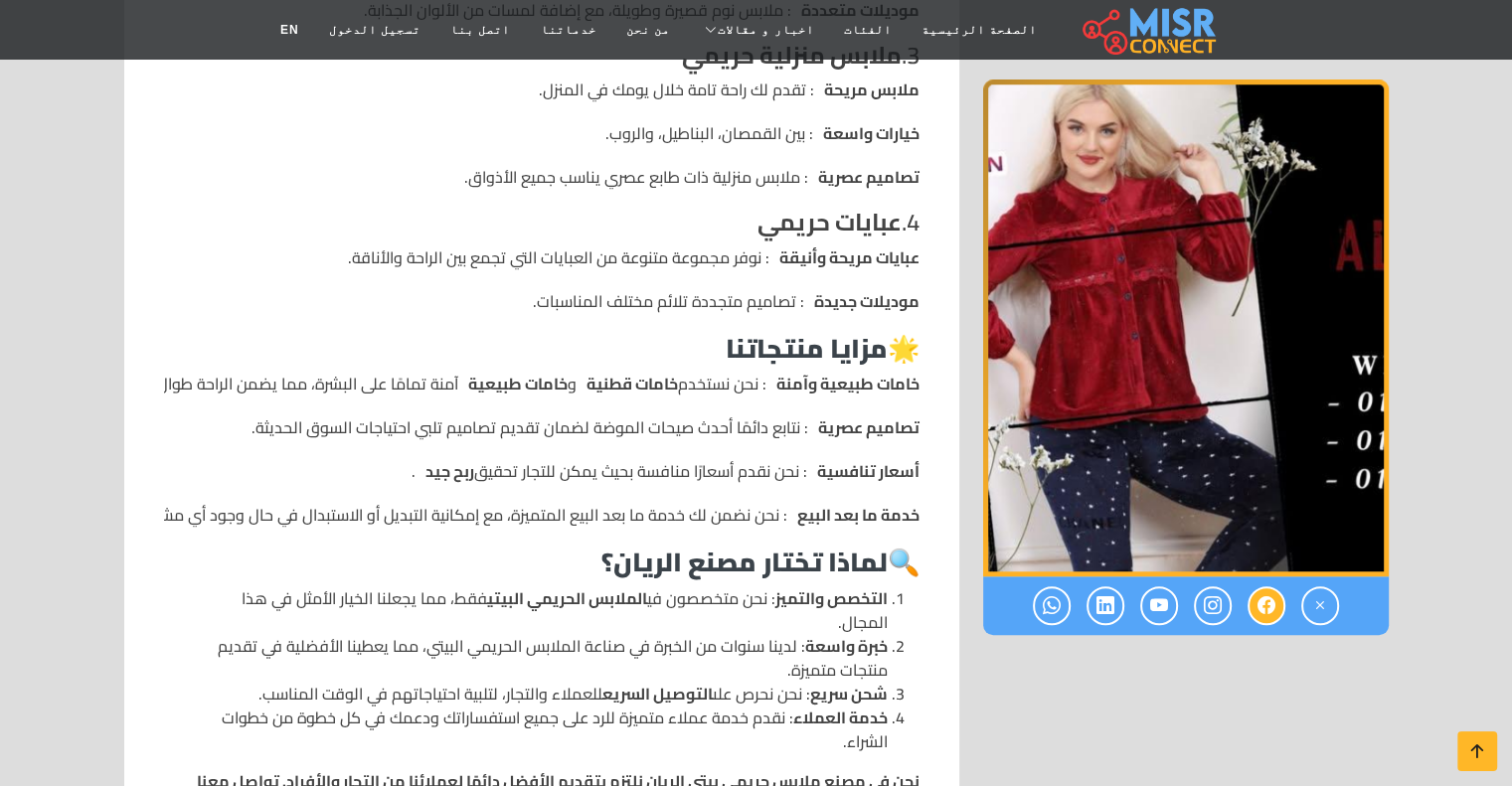 click at bounding box center (1266, 605) 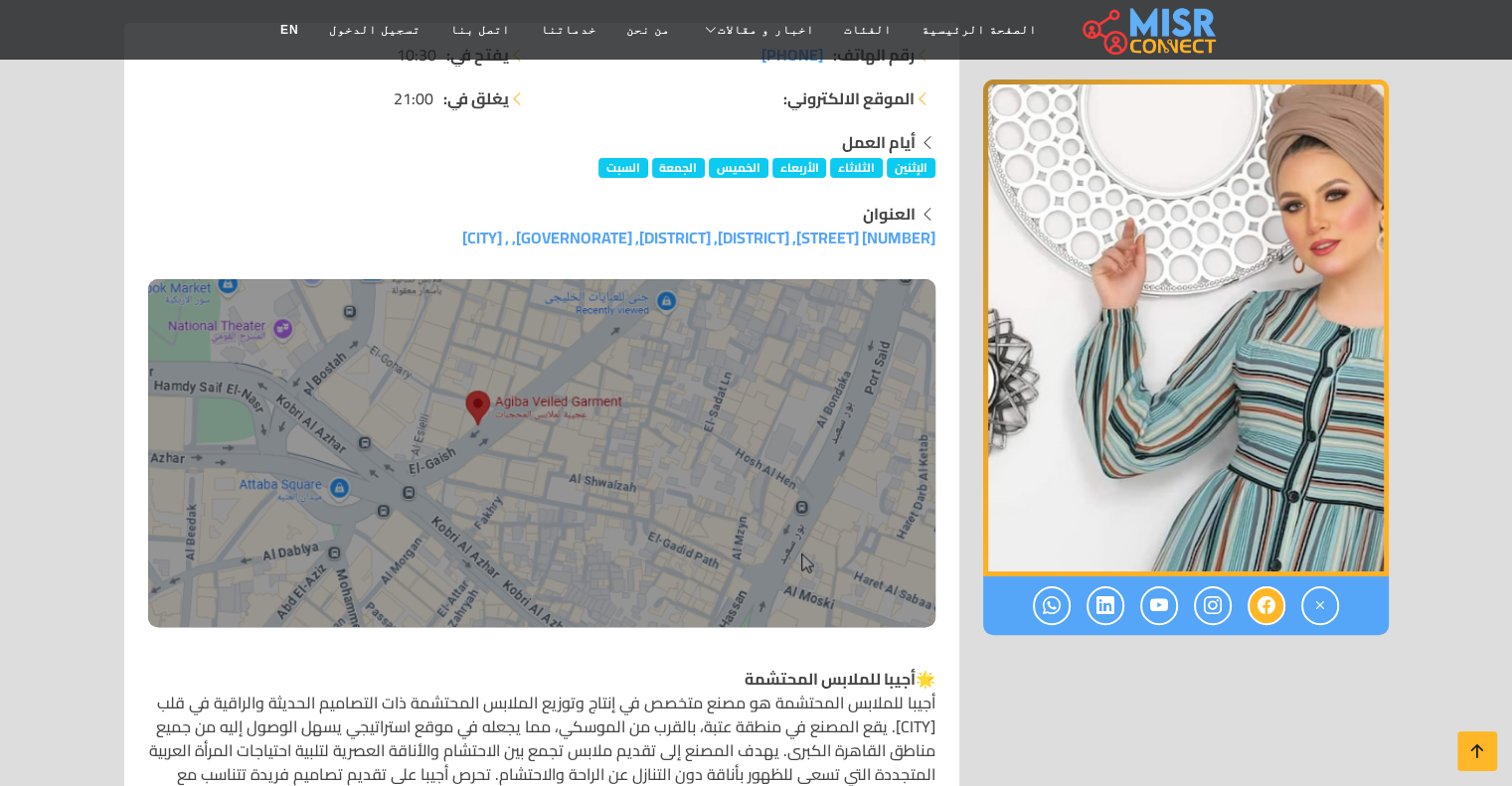 scroll, scrollTop: 362, scrollLeft: 0, axis: vertical 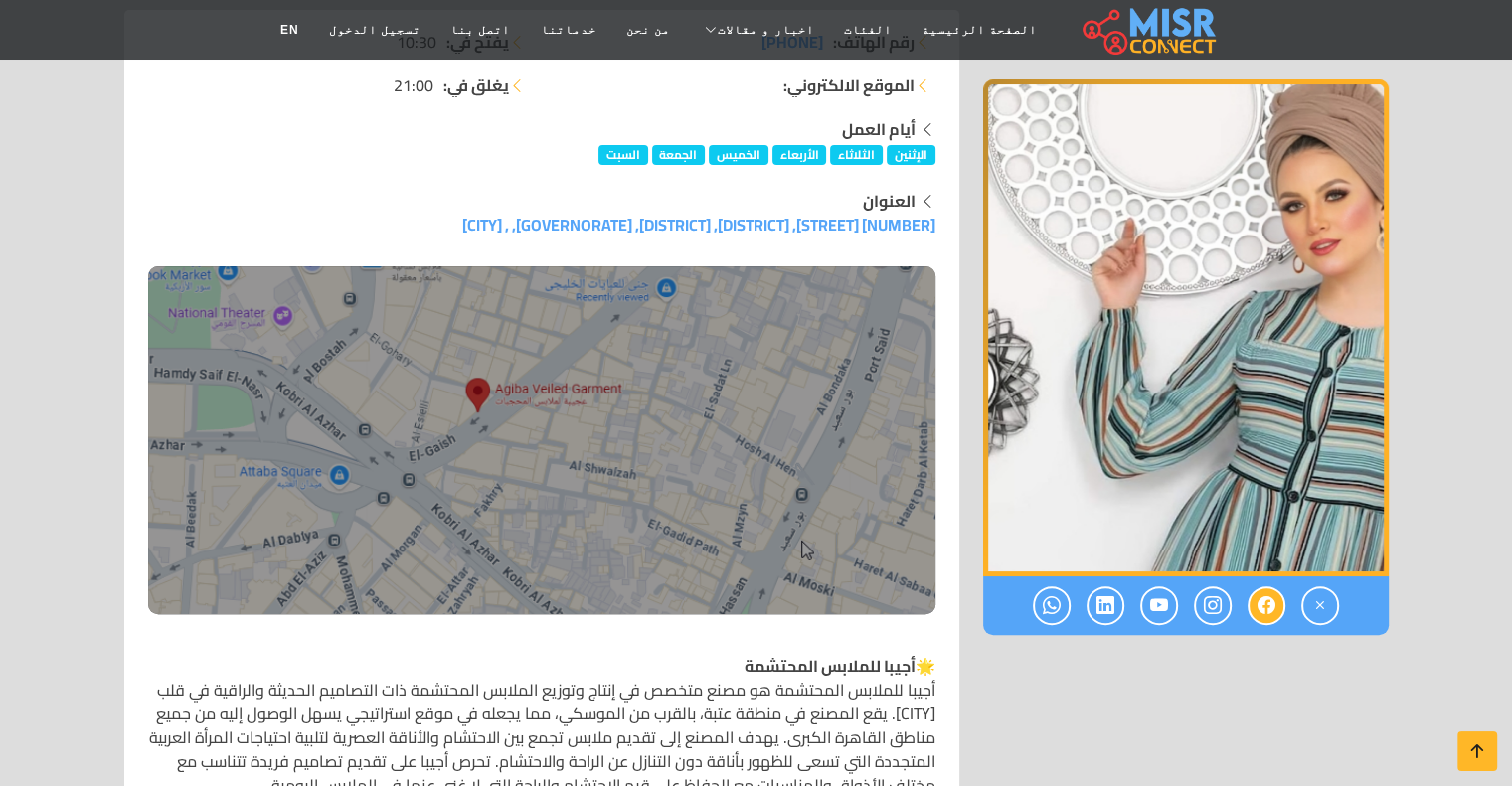 click at bounding box center [1266, 605] 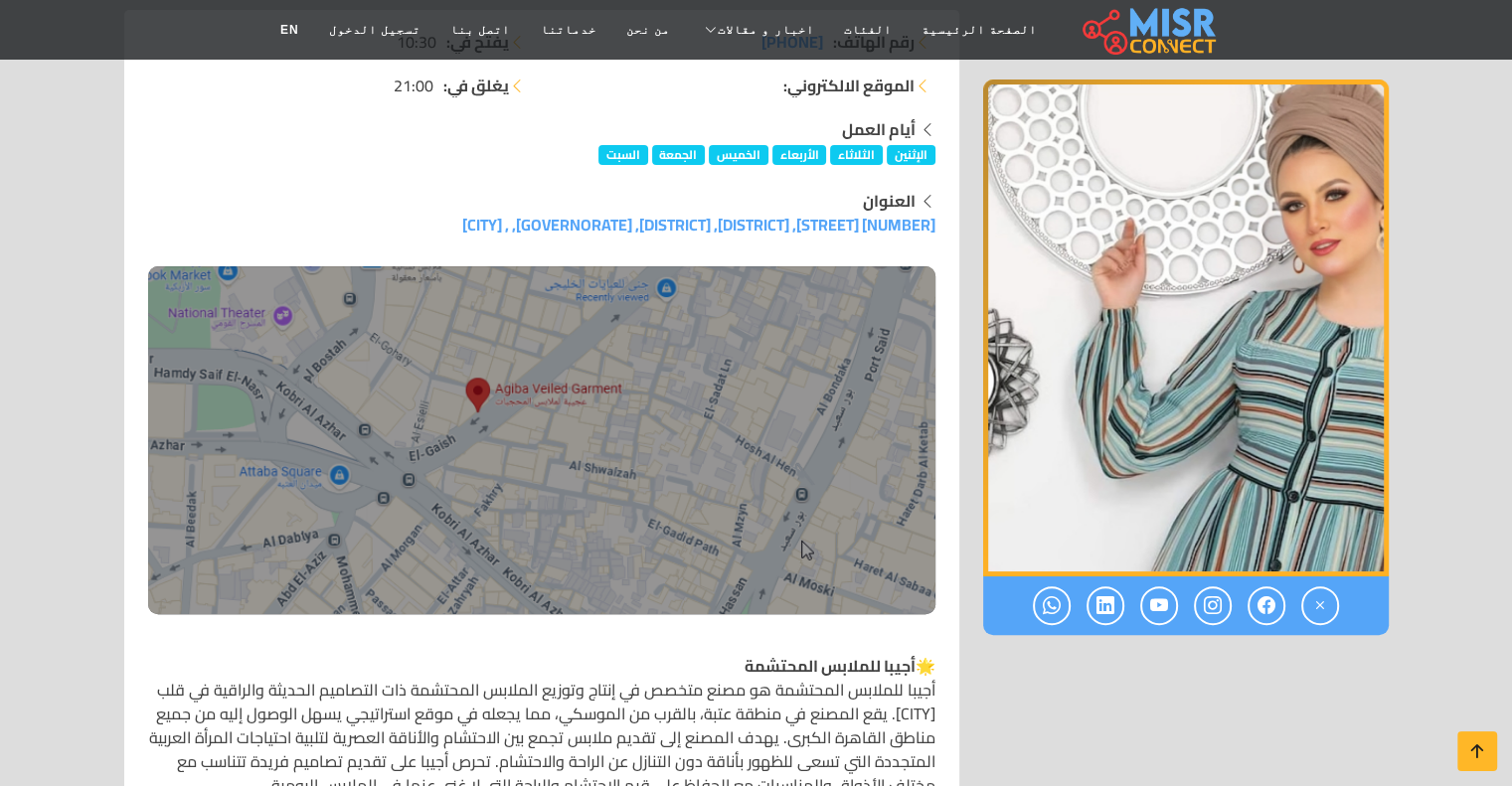 scroll, scrollTop: 0, scrollLeft: 0, axis: both 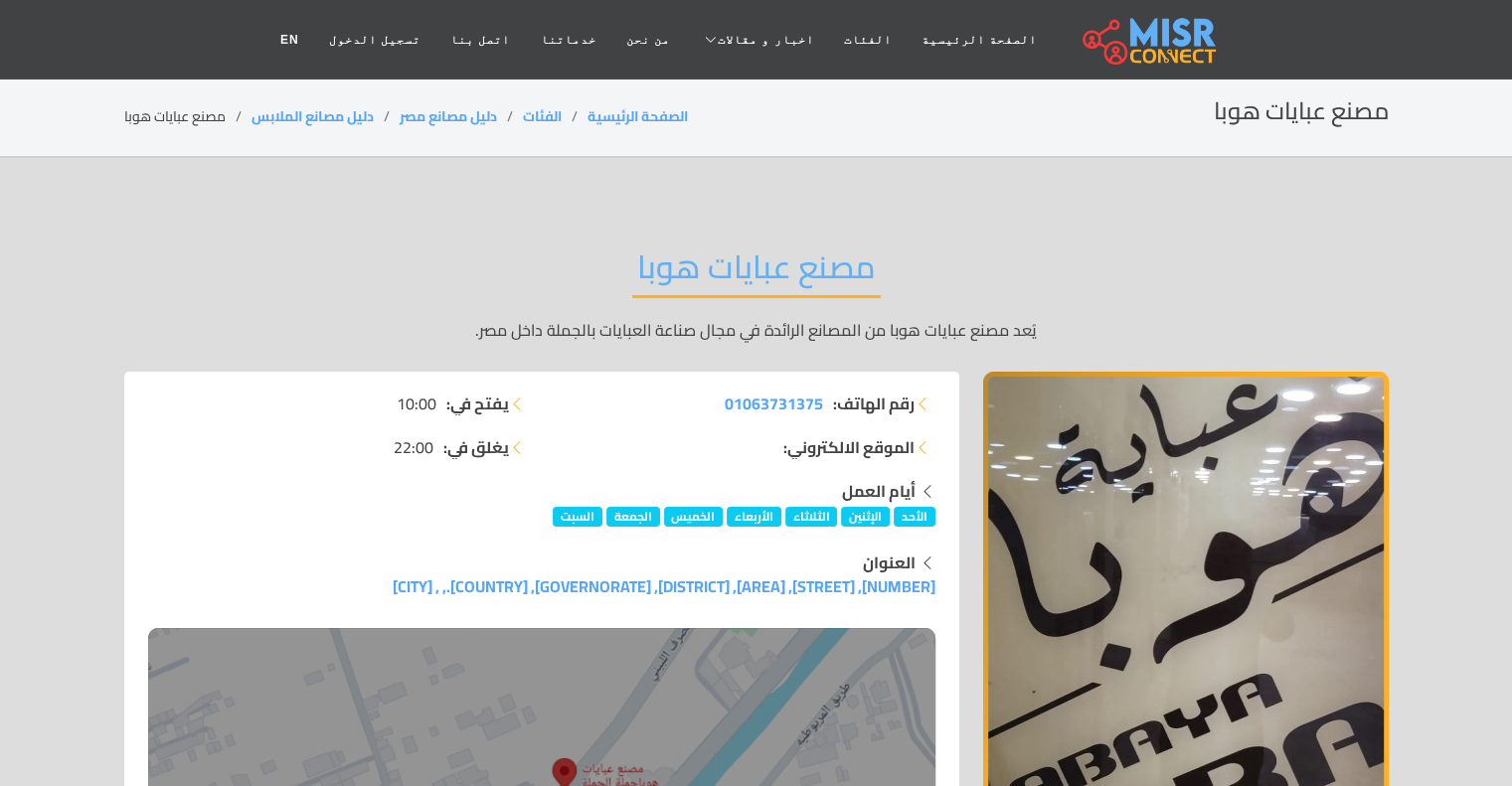 click on "مصنع عبايات هوبا
يُعد مصنع عبايات هوبا من المصانع الرائدة في مجال صناعة العبايات بالجملة داخل [COUNTRY]." at bounding box center (756, 294) 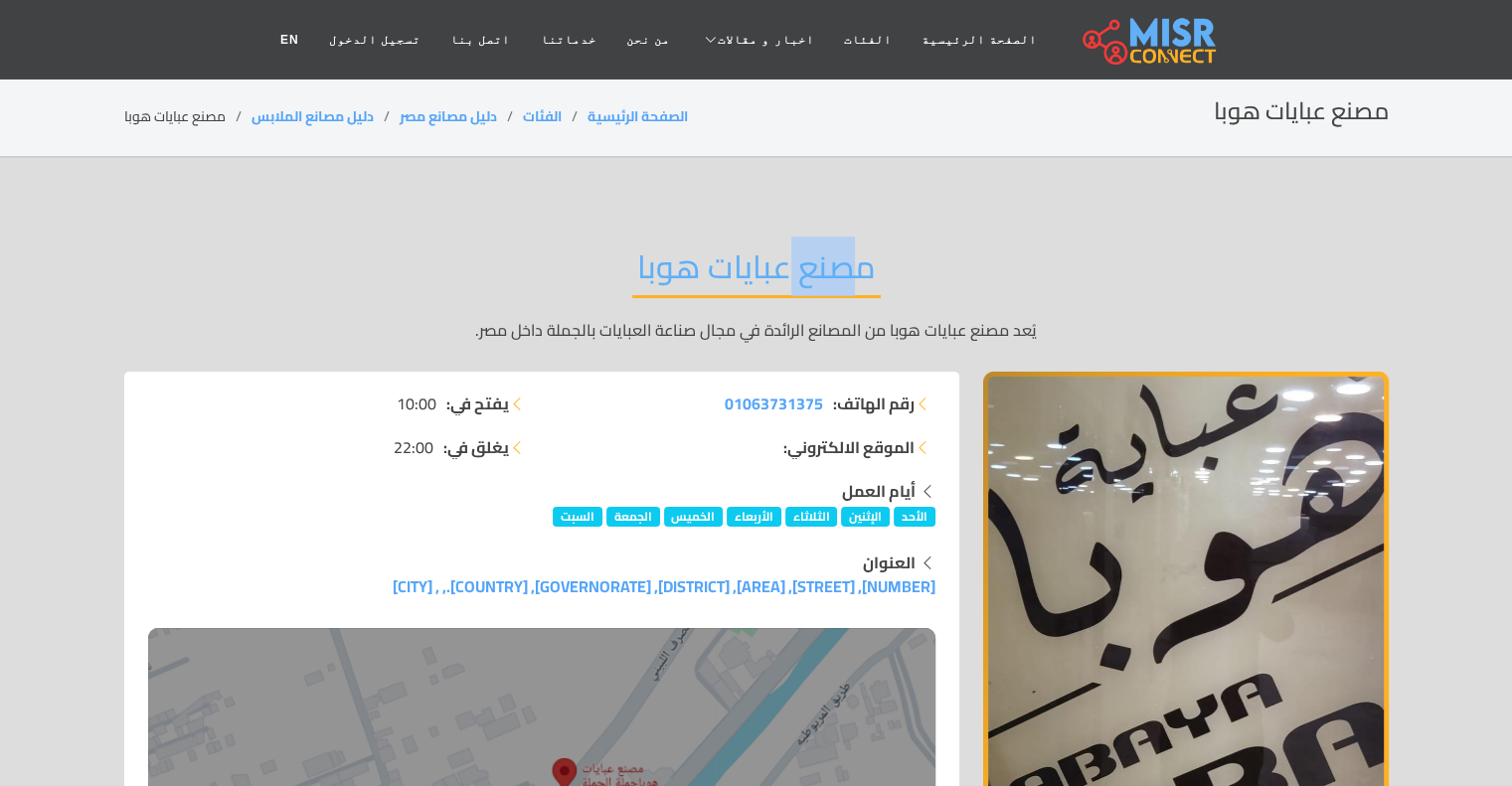 click on "مصنع عبايات هوبا
يُعد مصنع عبايات هوبا من المصانع الرائدة في مجال صناعة العبايات بالجملة داخل [COUNTRY]." at bounding box center [756, 294] 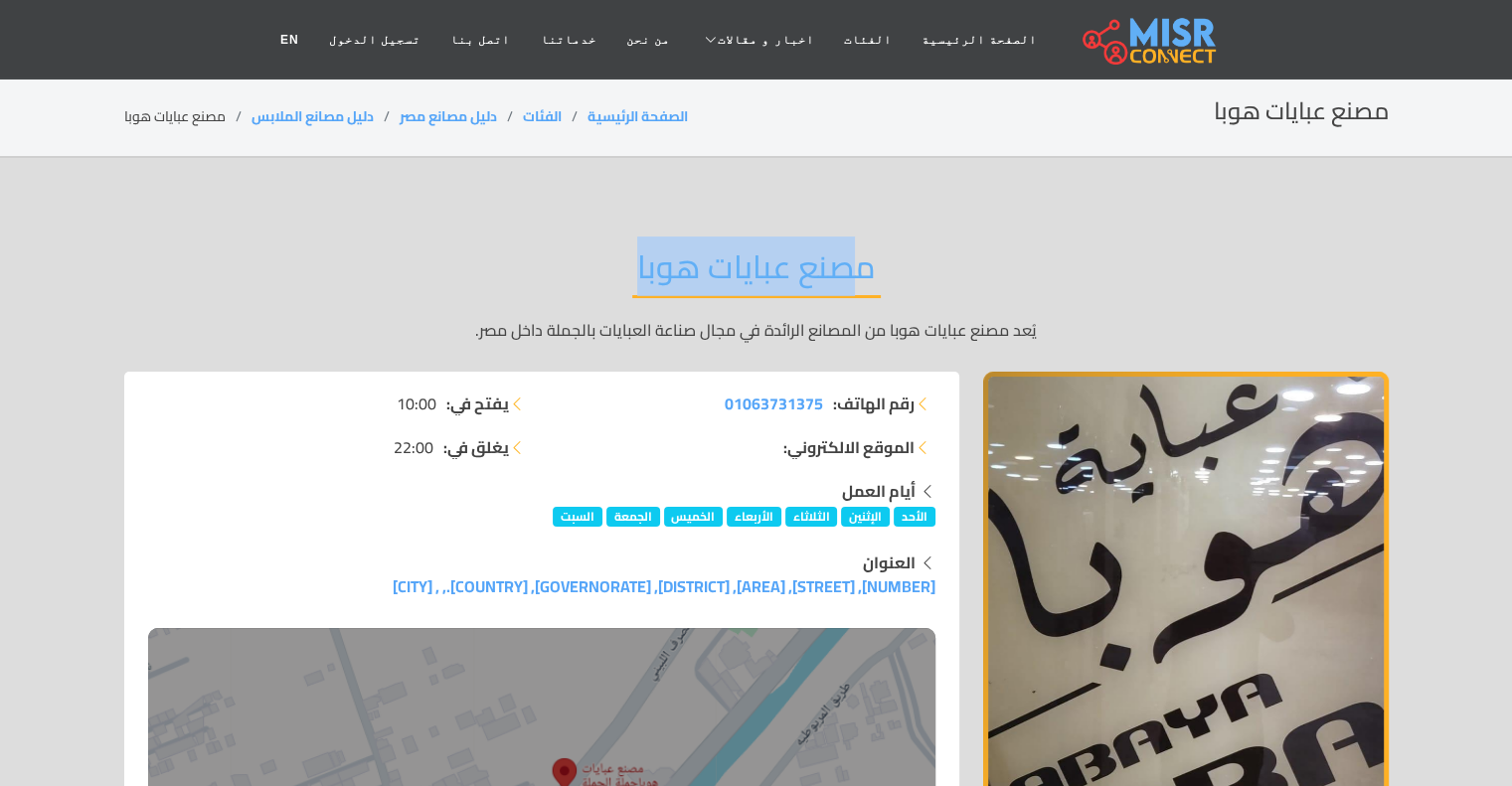 click on "مصنع عبايات هوبا
يُعد مصنع عبايات هوبا من المصانع الرائدة في مجال صناعة العبايات بالجملة داخل [COUNTRY]." at bounding box center (756, 294) 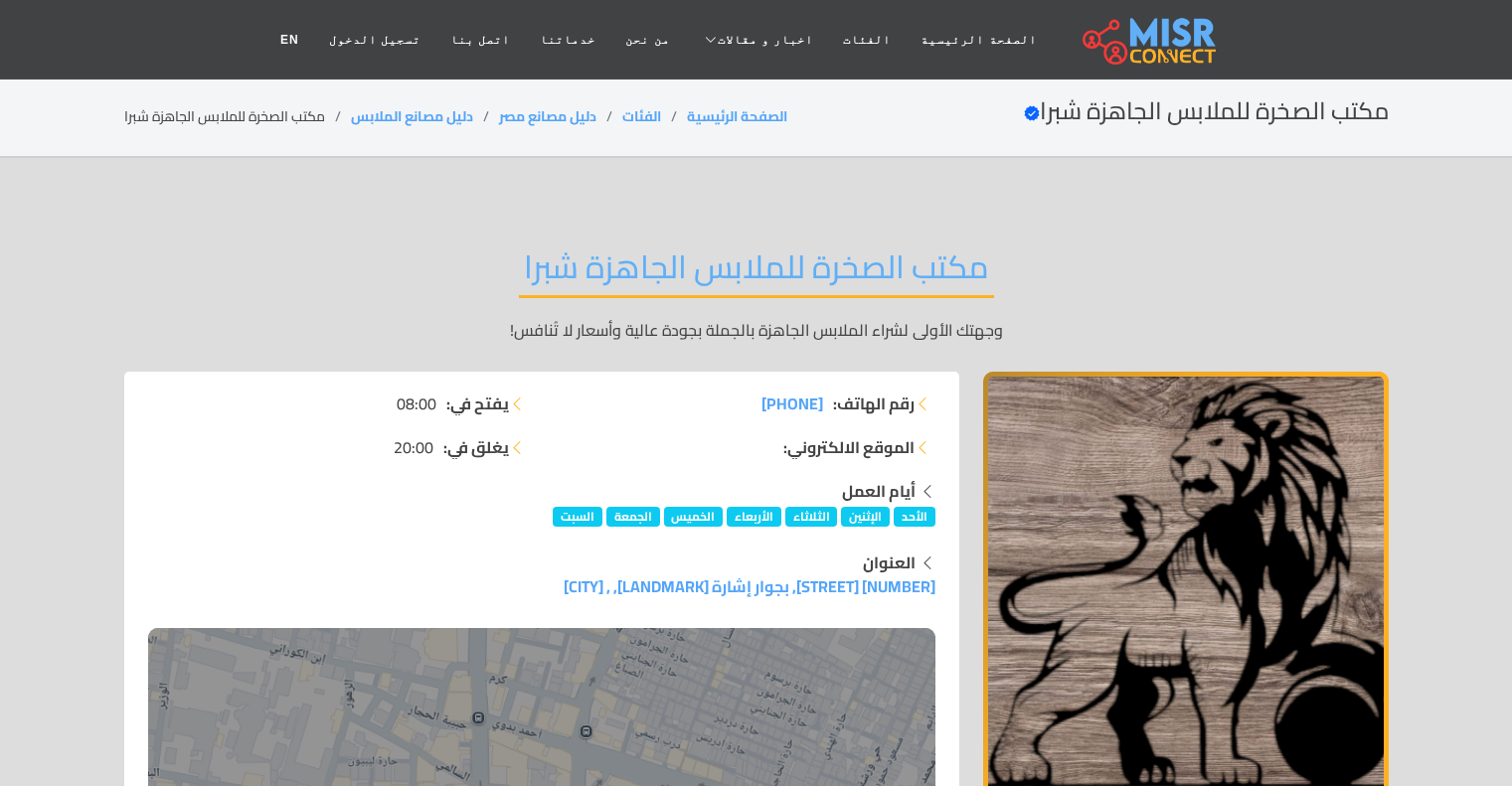 scroll, scrollTop: 0, scrollLeft: 0, axis: both 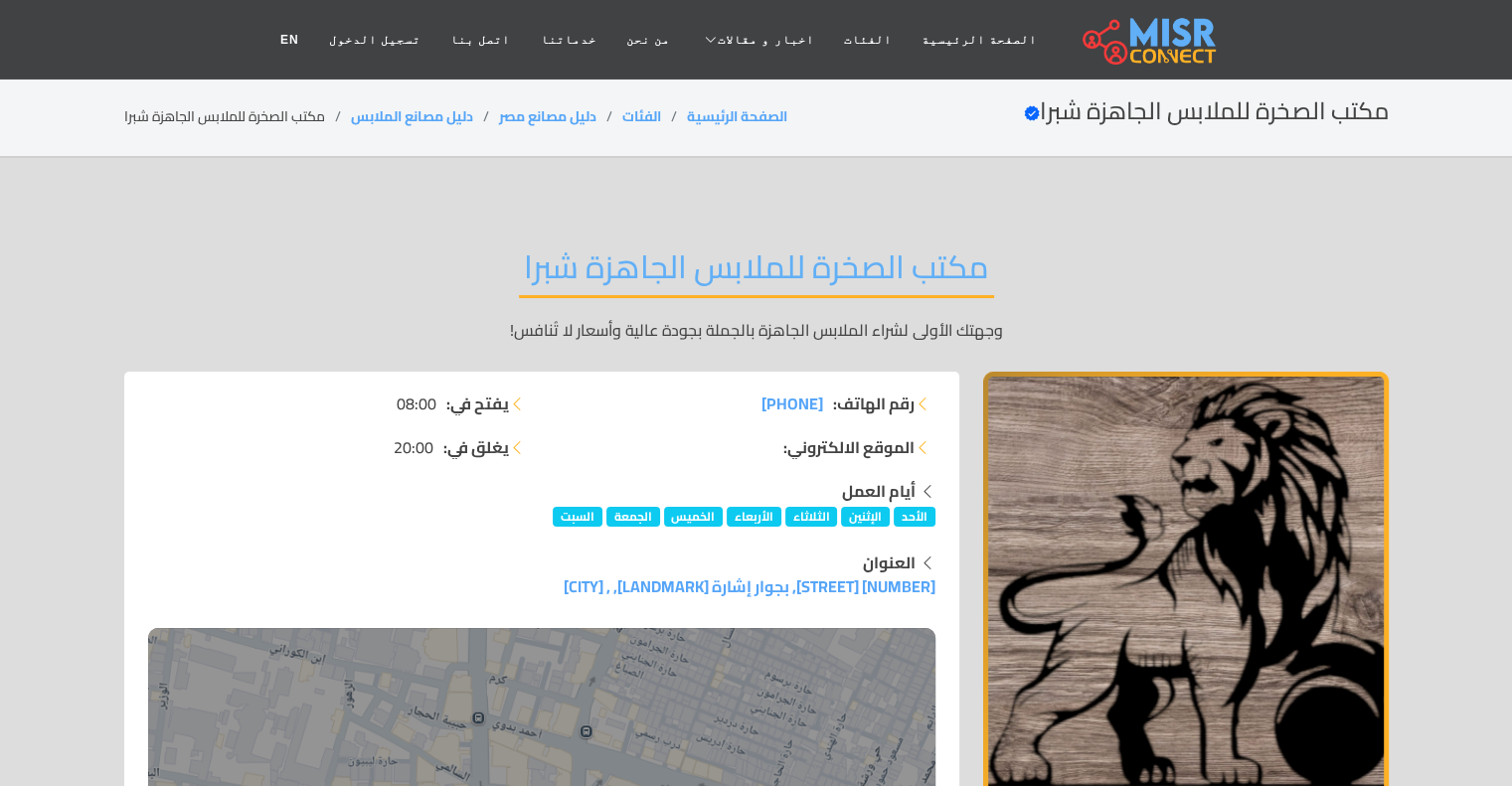 click on "الموقع الالكتروني:" at bounding box center (745, 447) 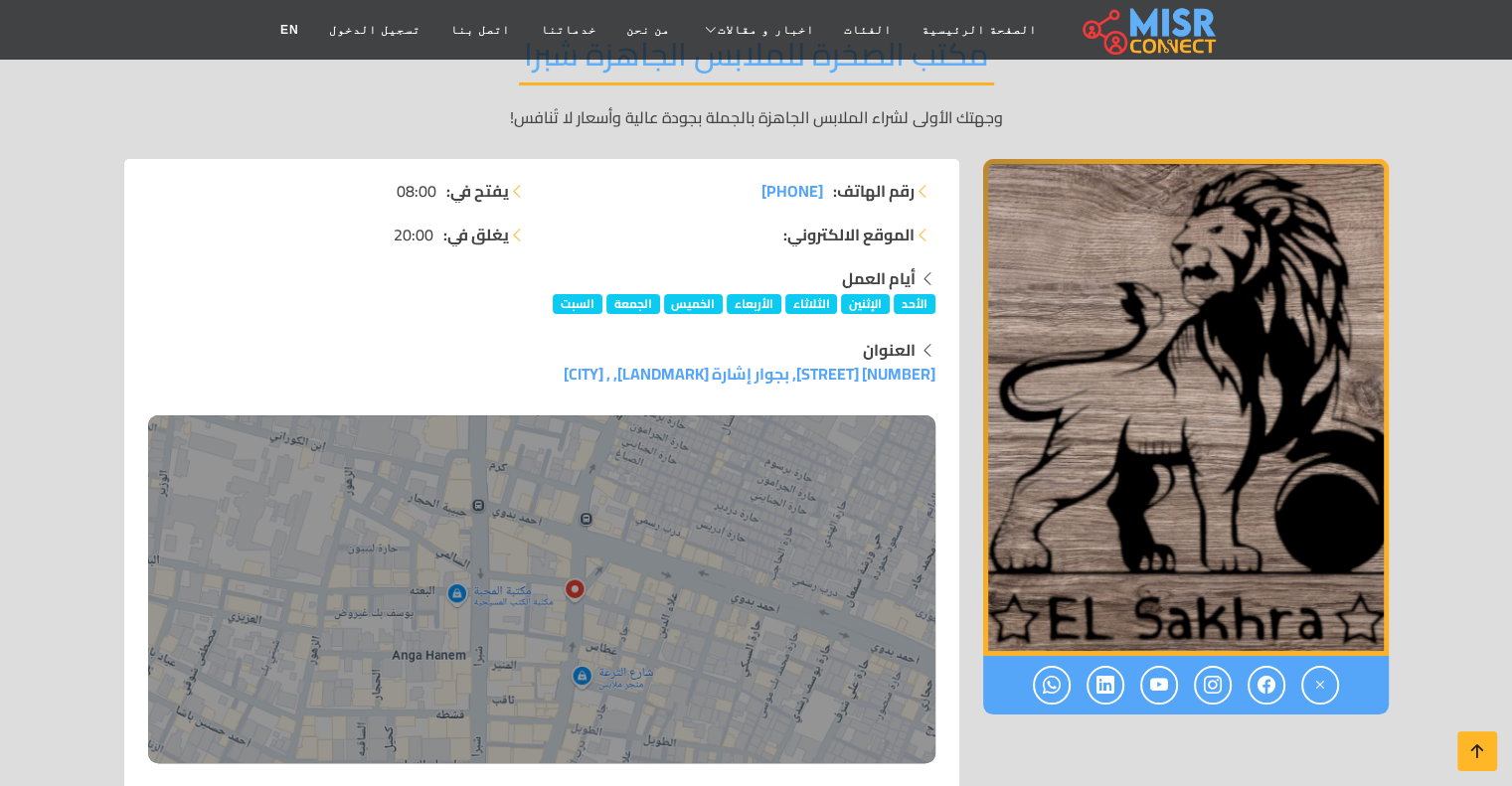scroll, scrollTop: 0, scrollLeft: 0, axis: both 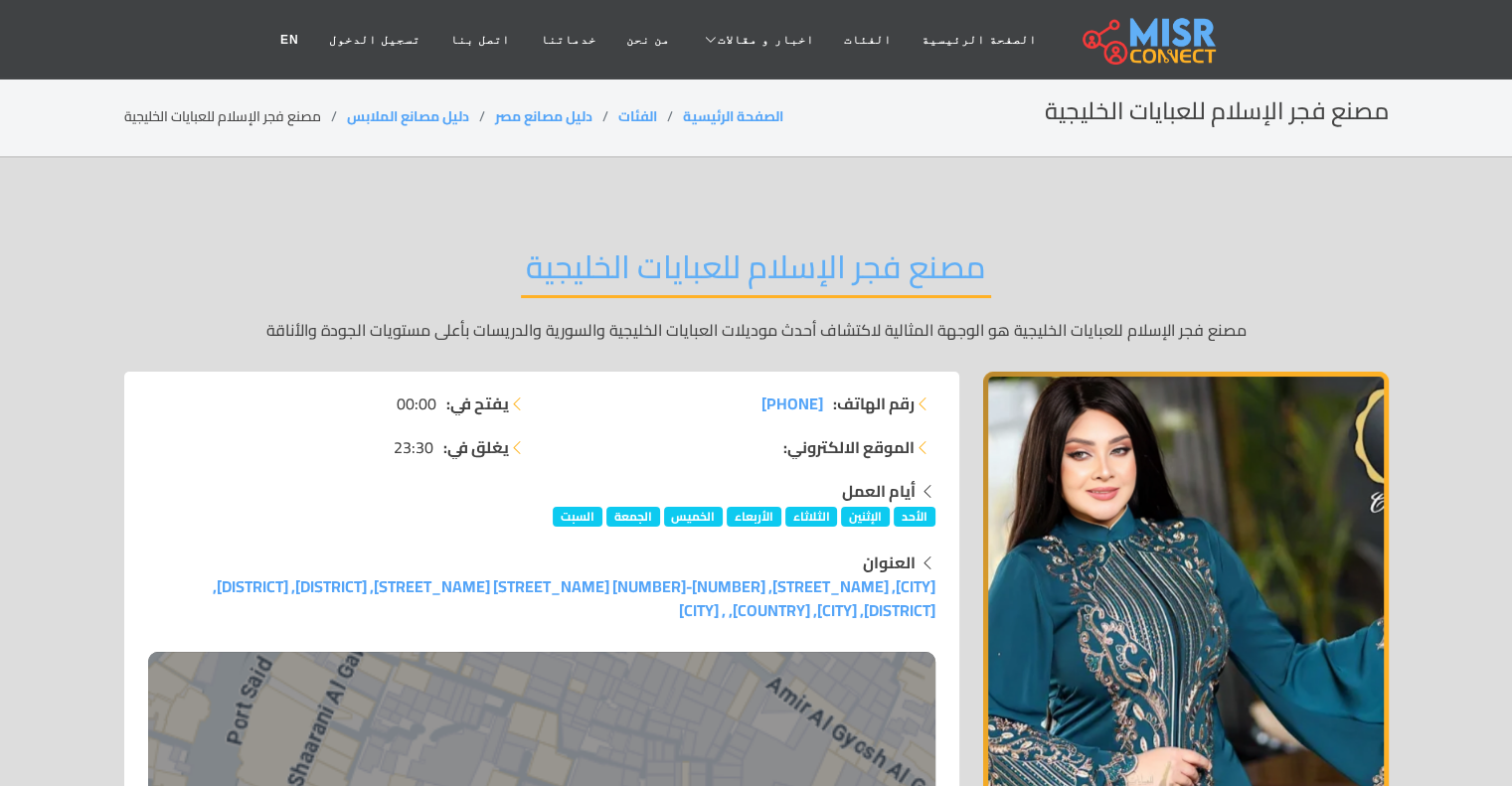 click on "مصنع فجر الإسلام للعبايات الخليجية" at bounding box center (756, 272) 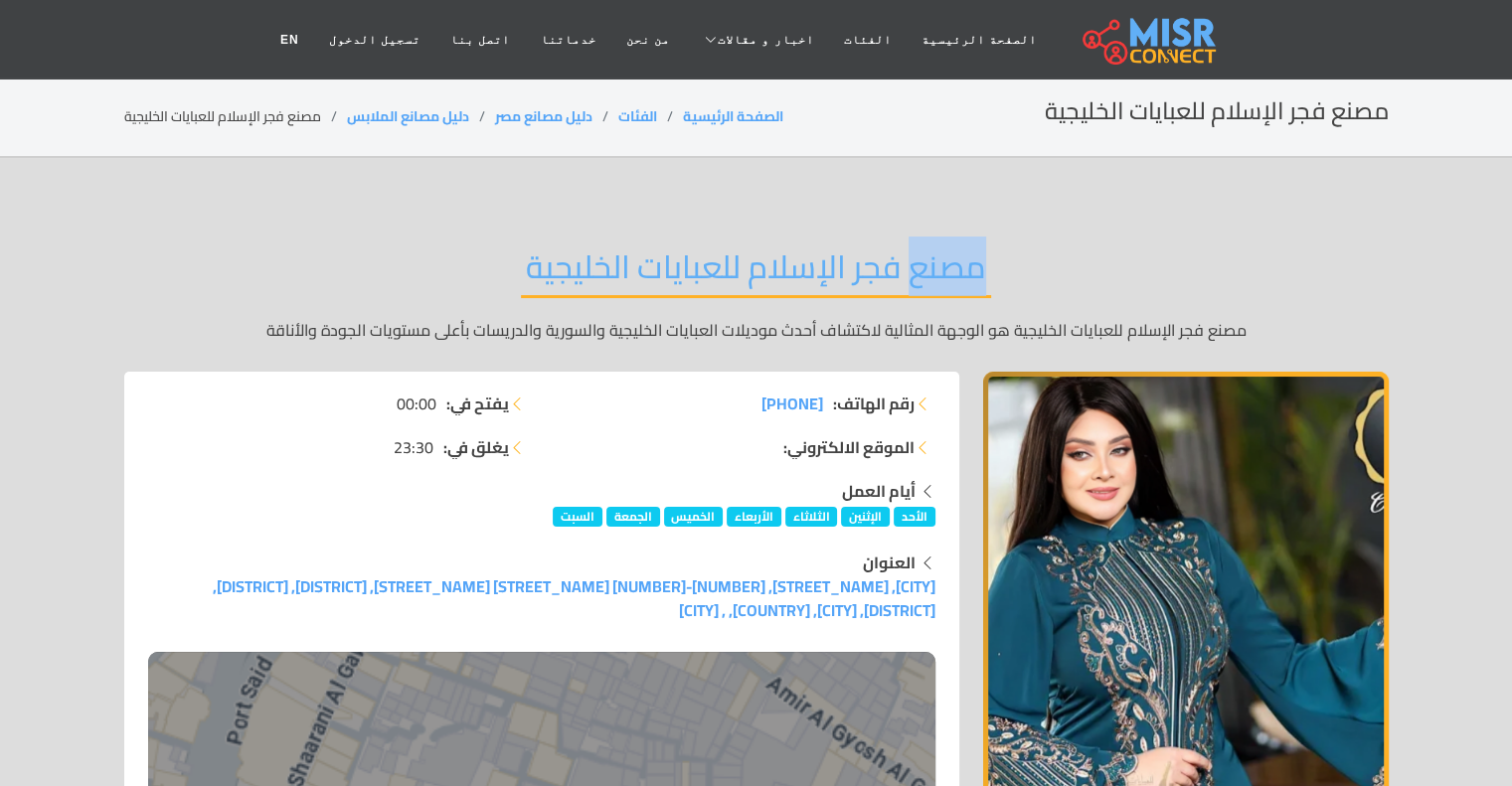 click on "مصنع فجر الإسلام للعبايات الخليجية" at bounding box center [756, 272] 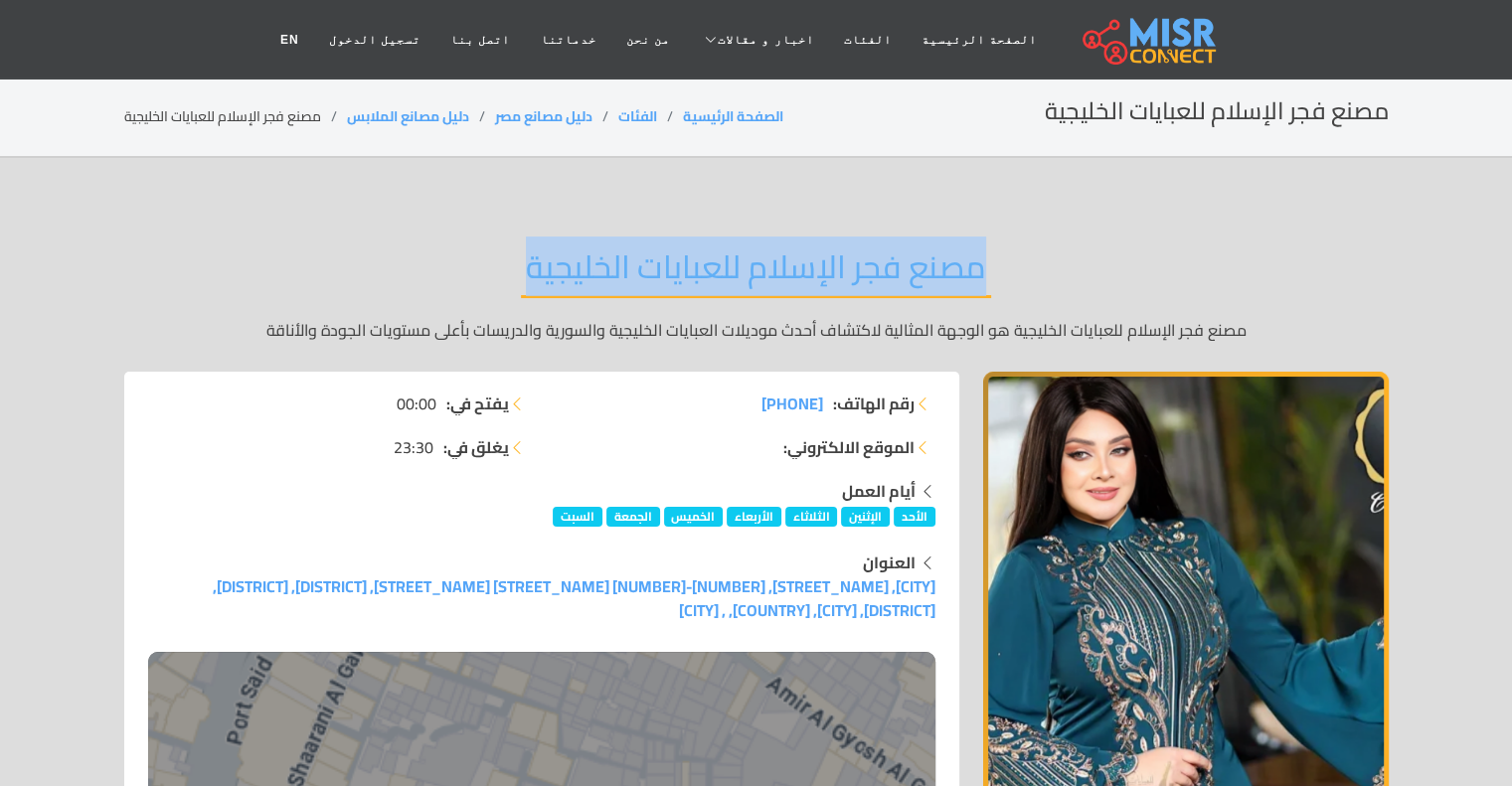 click on "مصنع فجر الإسلام للعبايات الخليجية" at bounding box center (756, 272) 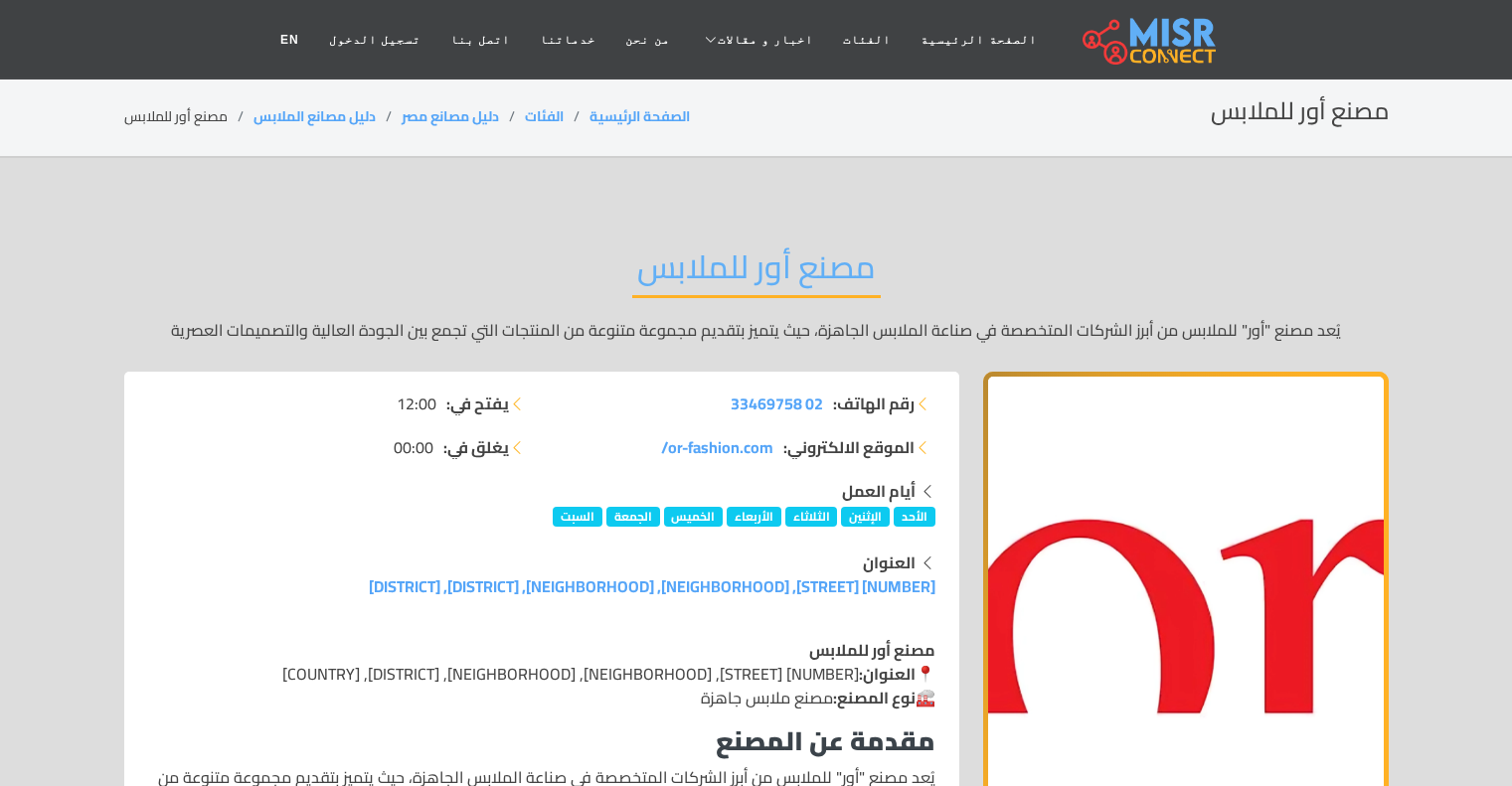 scroll, scrollTop: 0, scrollLeft: 0, axis: both 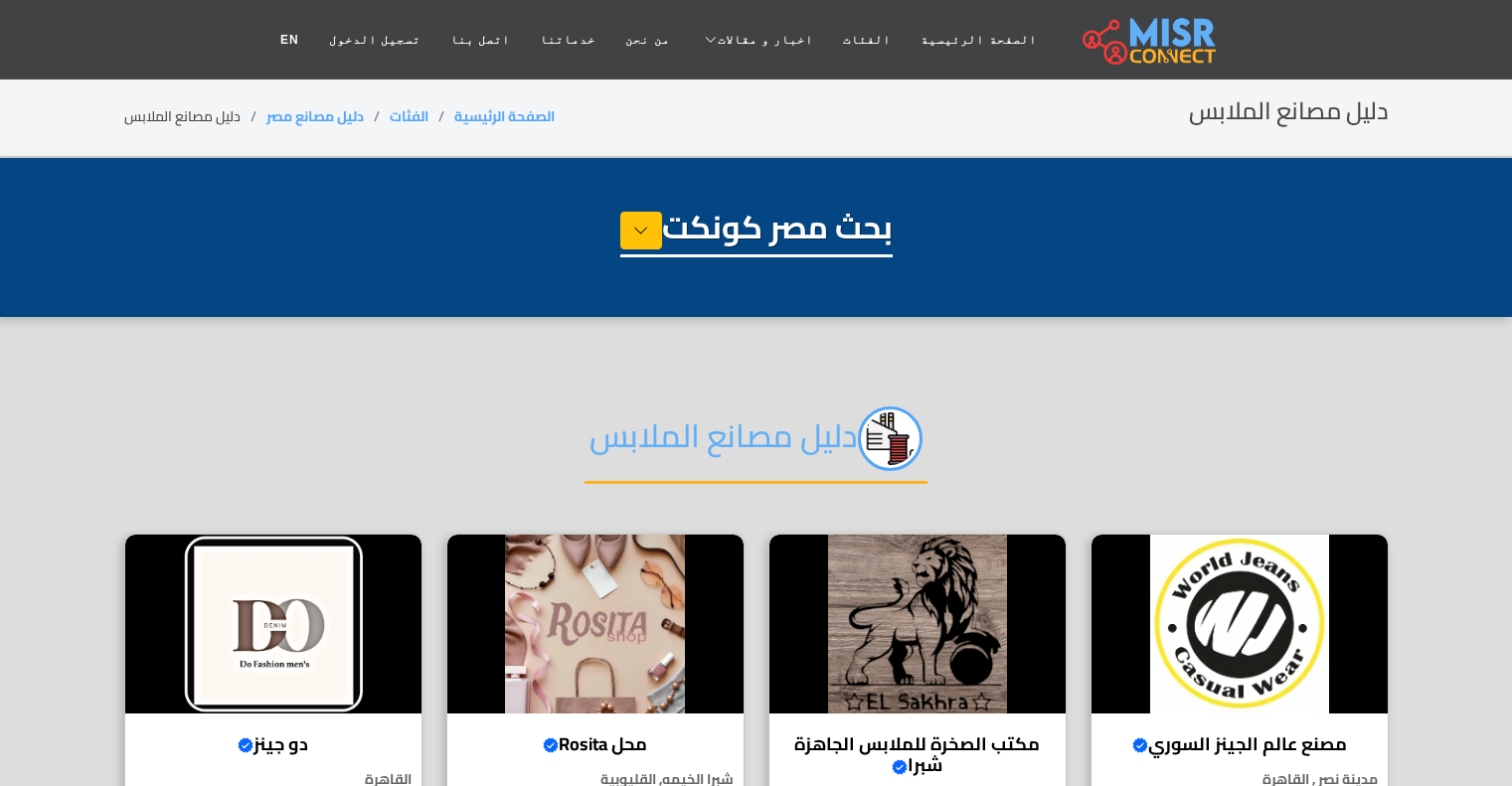 select on "**********" 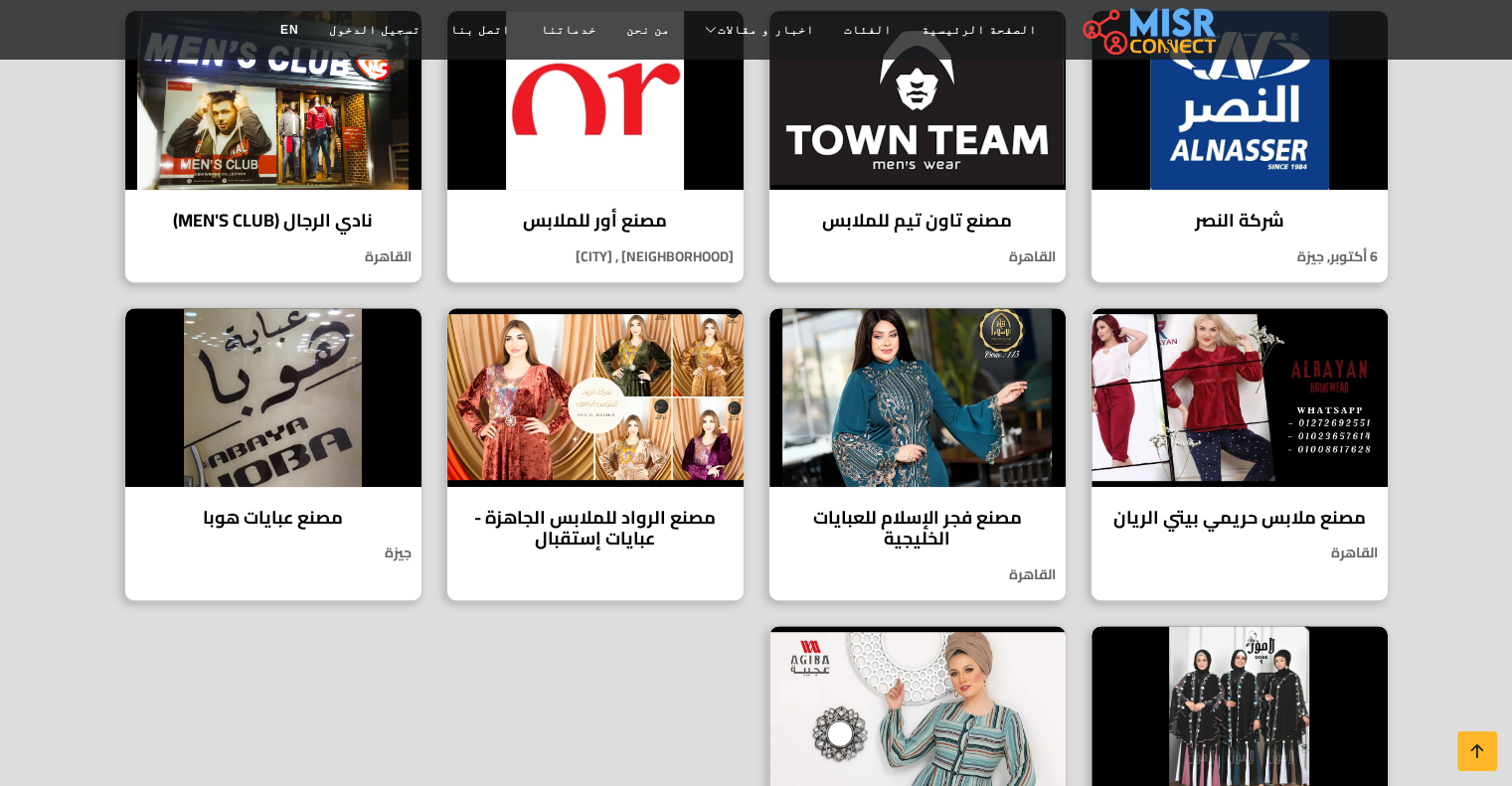 scroll, scrollTop: 846, scrollLeft: 0, axis: vertical 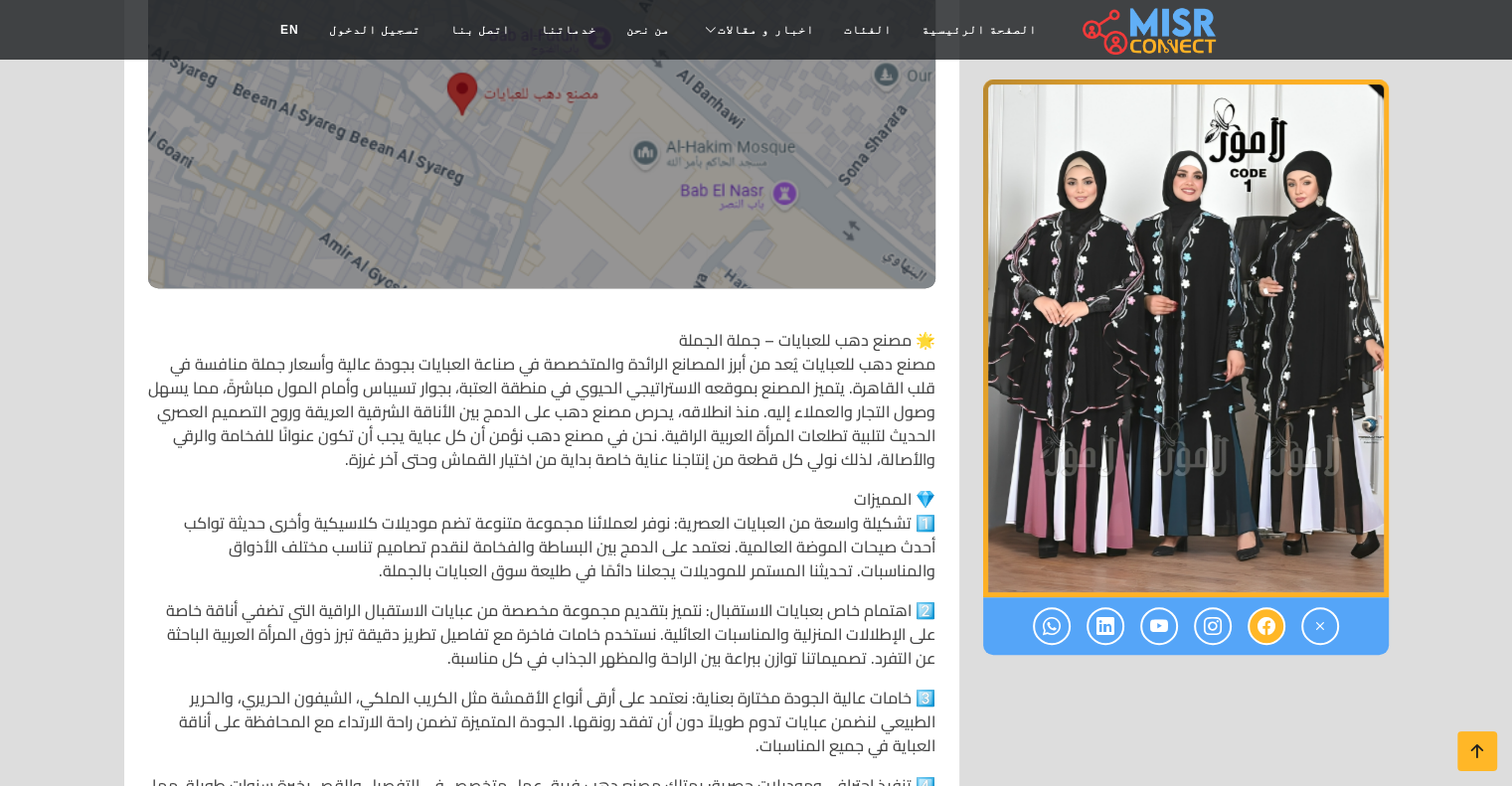 click at bounding box center [1266, 625] 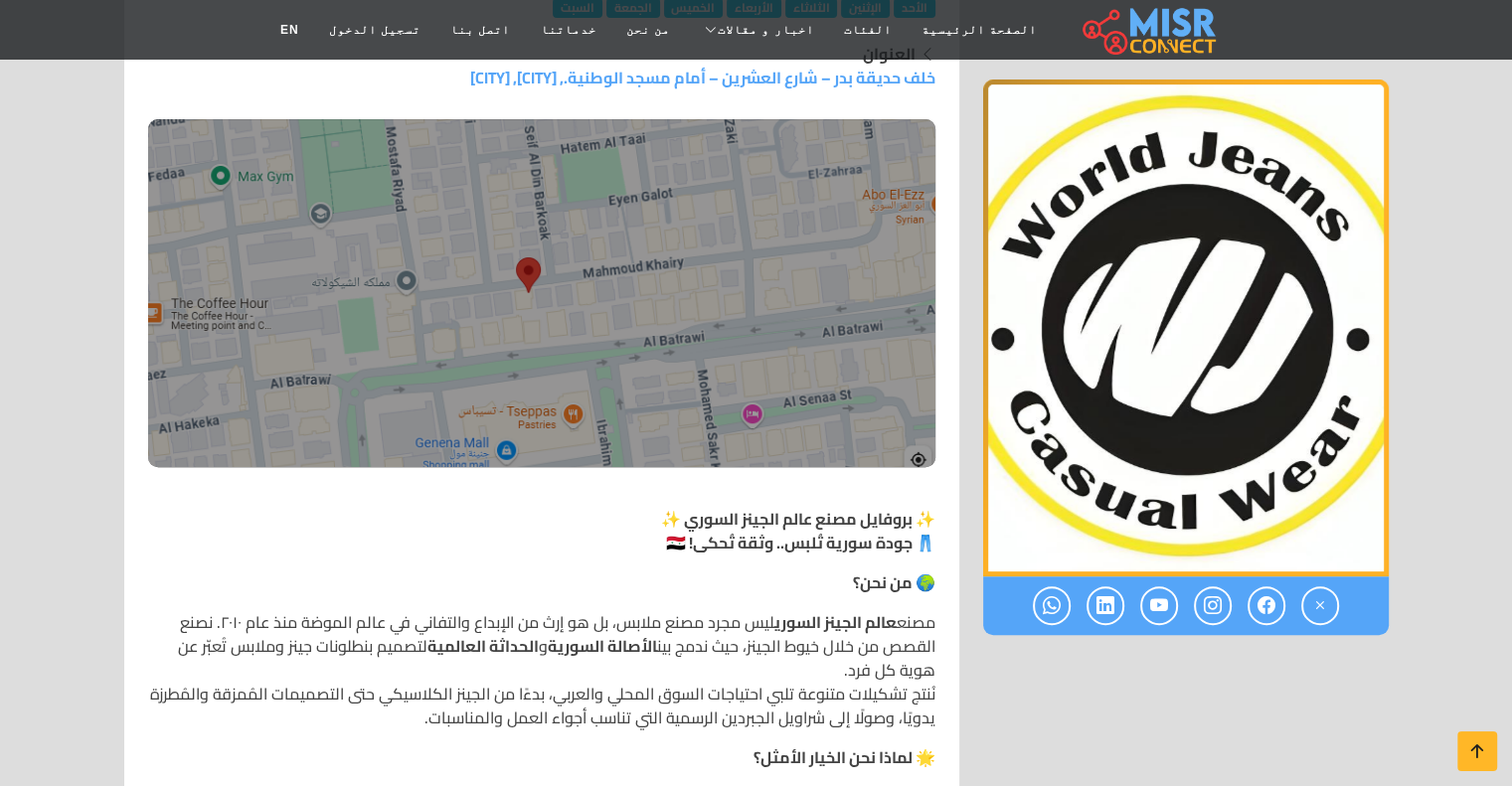 scroll, scrollTop: 525, scrollLeft: 0, axis: vertical 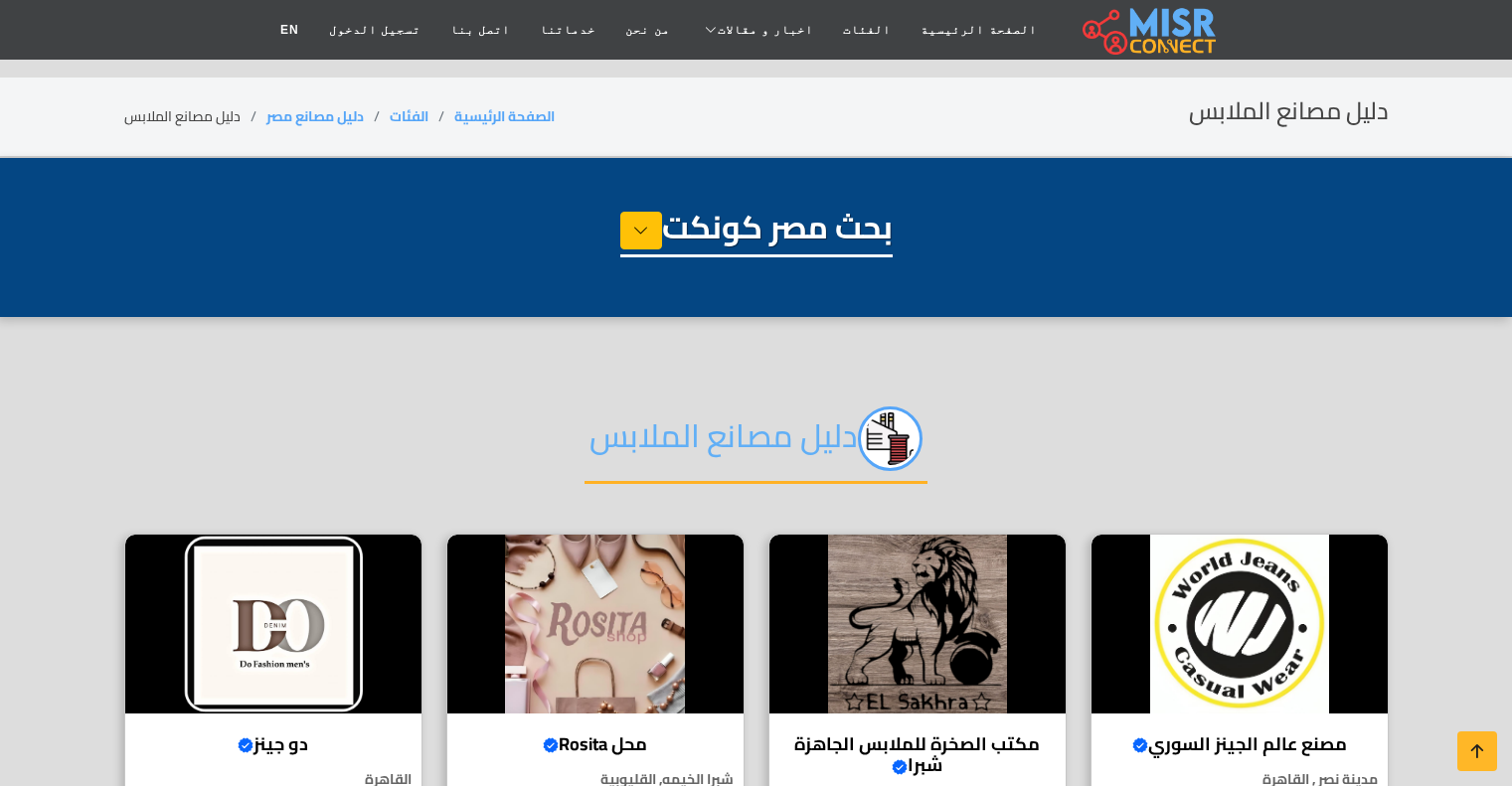 select on "**********" 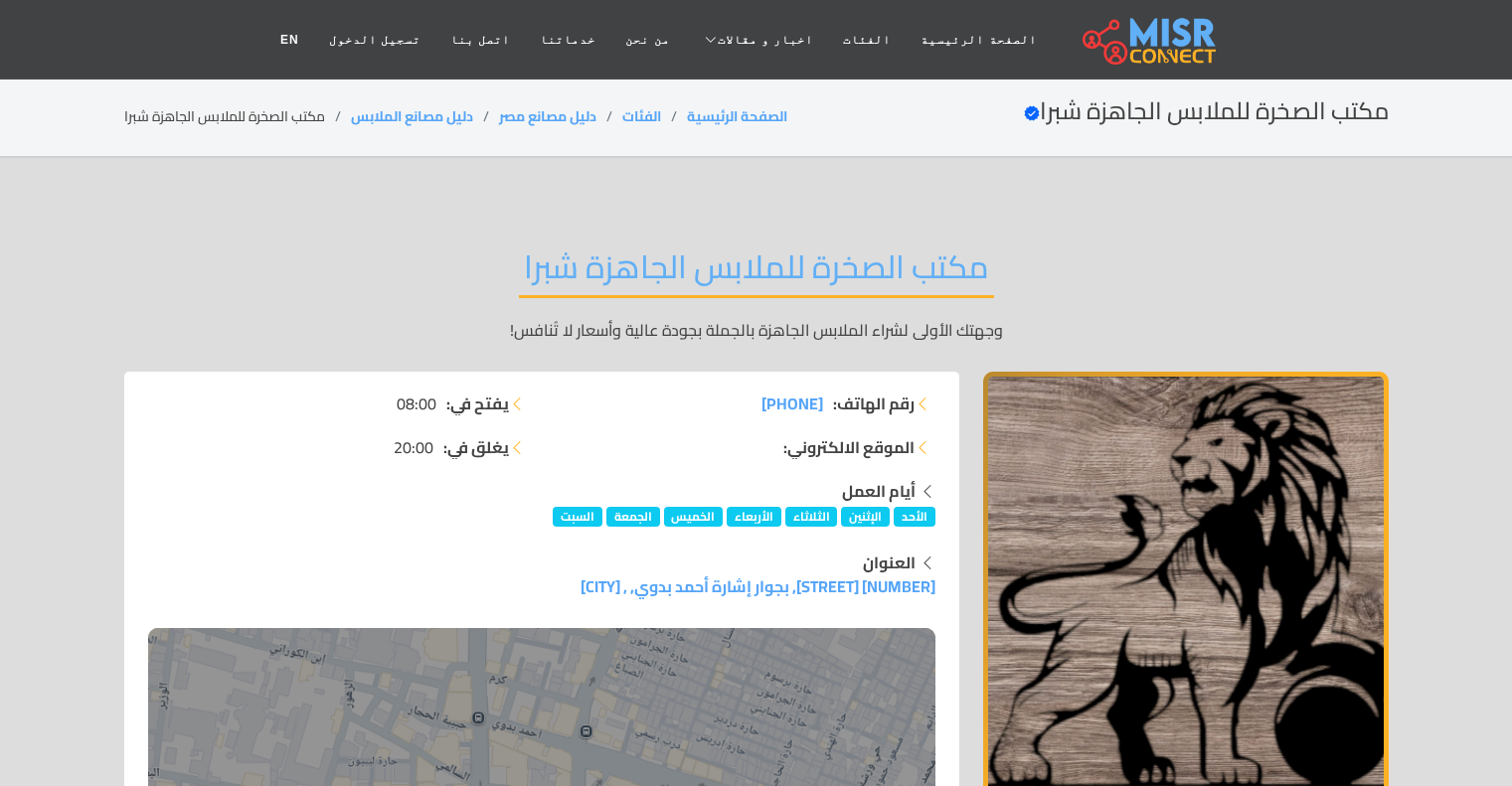 scroll, scrollTop: 0, scrollLeft: 0, axis: both 